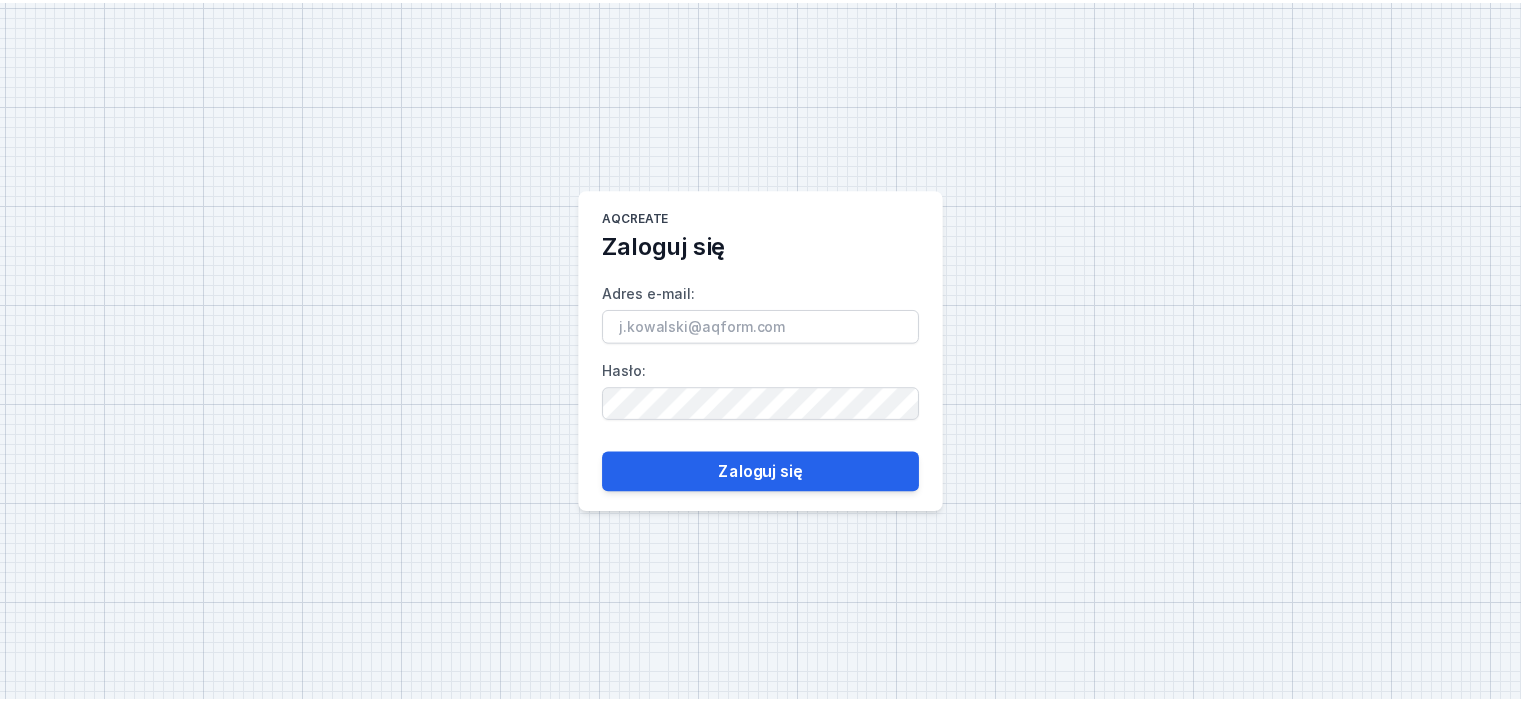scroll, scrollTop: 0, scrollLeft: 0, axis: both 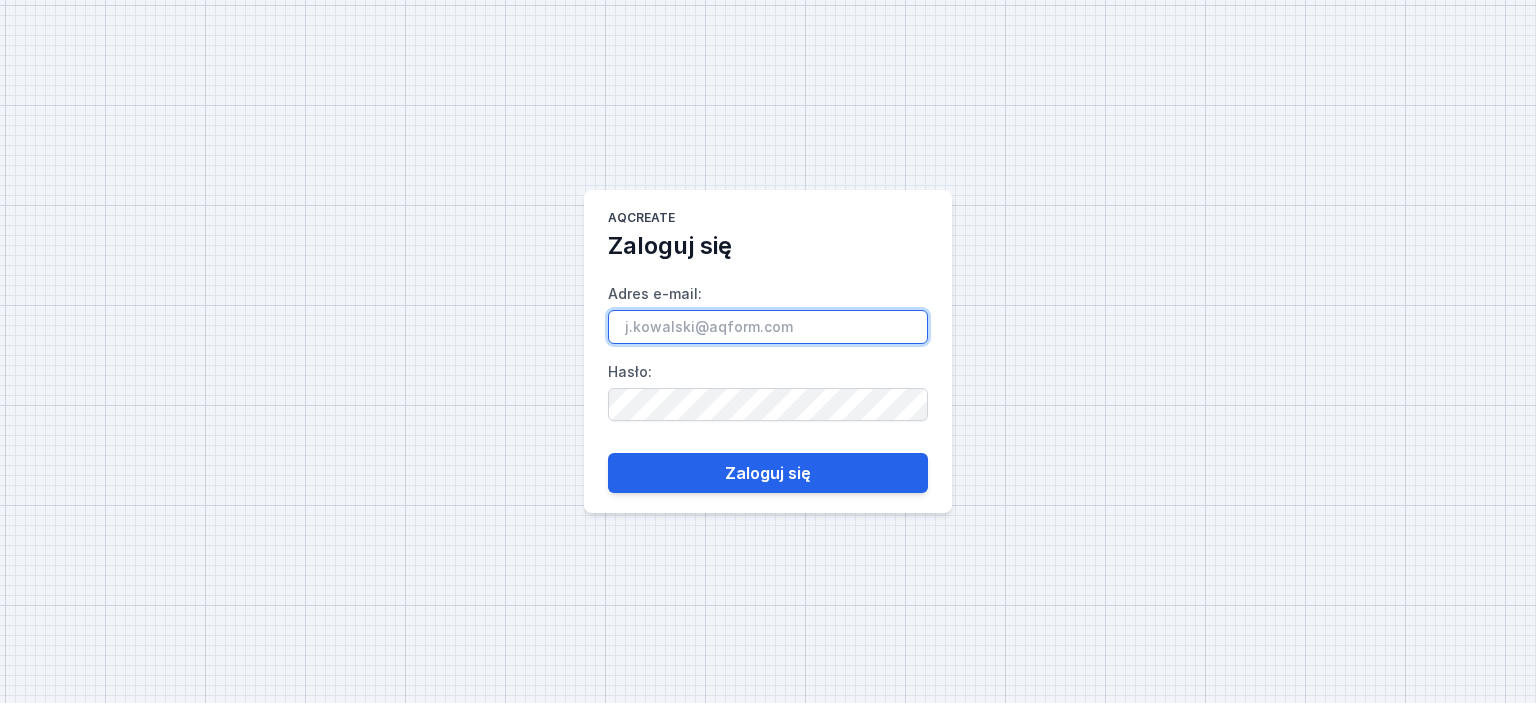 drag, startPoint x: 809, startPoint y: 324, endPoint x: 515, endPoint y: 326, distance: 294.0068 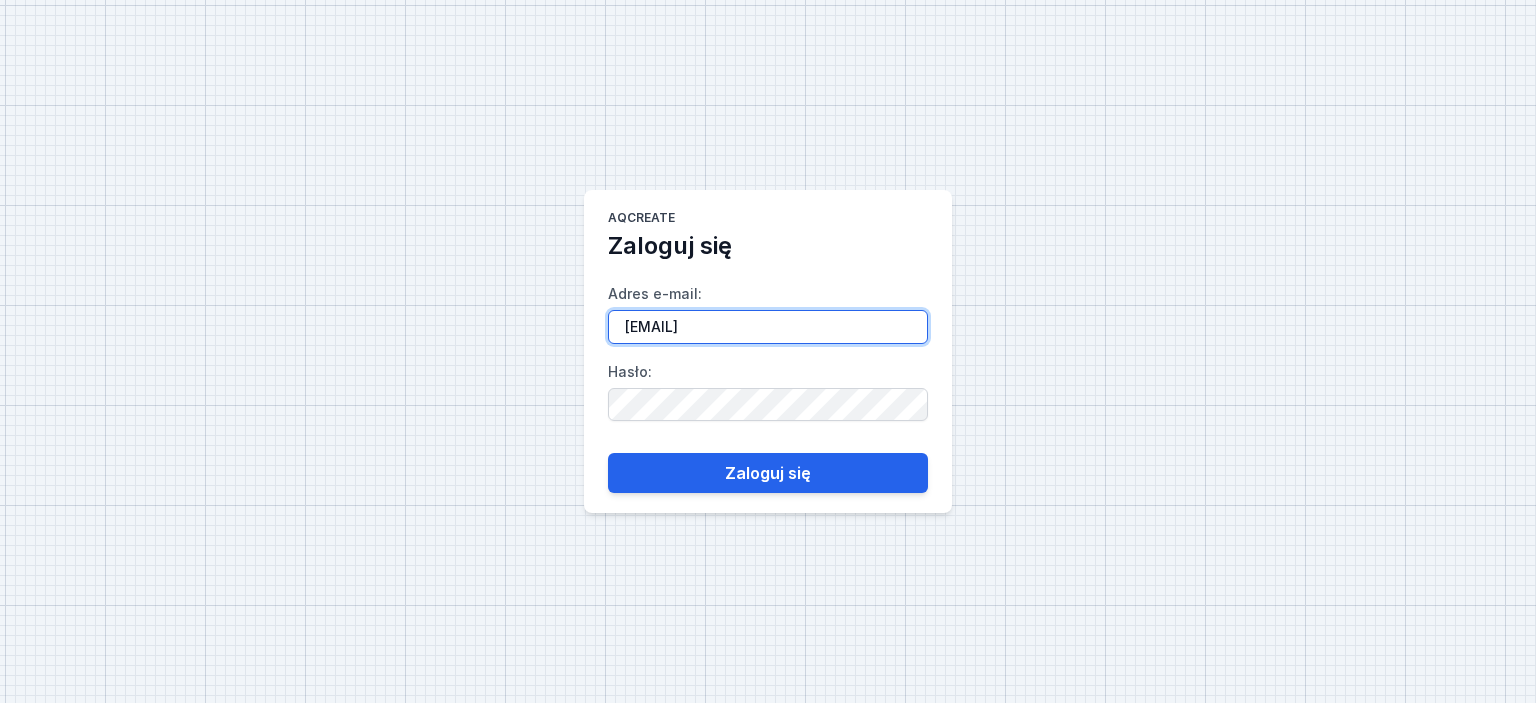 type on "[EMAIL]" 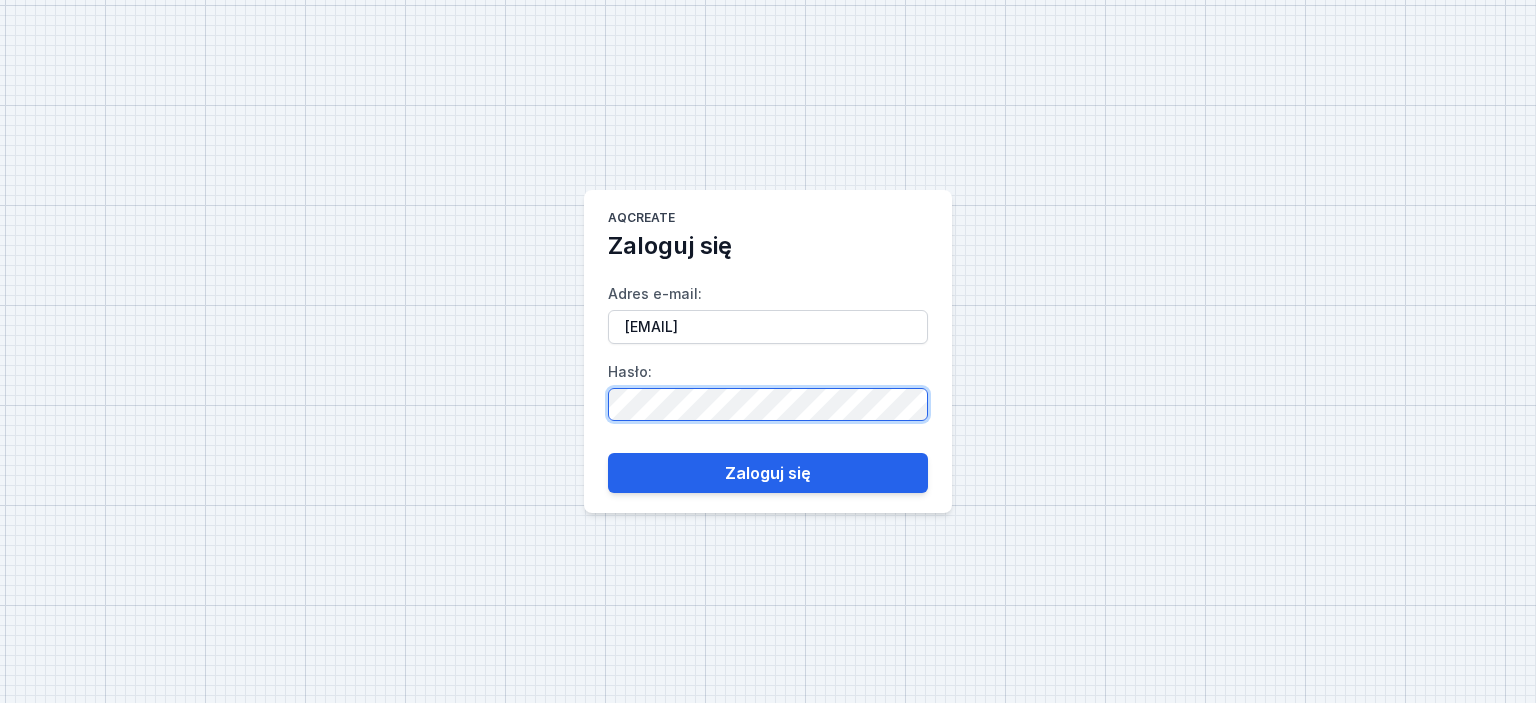 click on "AQcreate Zaloguj się Adres e-mail : [EMAIL] Hasło : Zaloguj się" at bounding box center (768, 351) 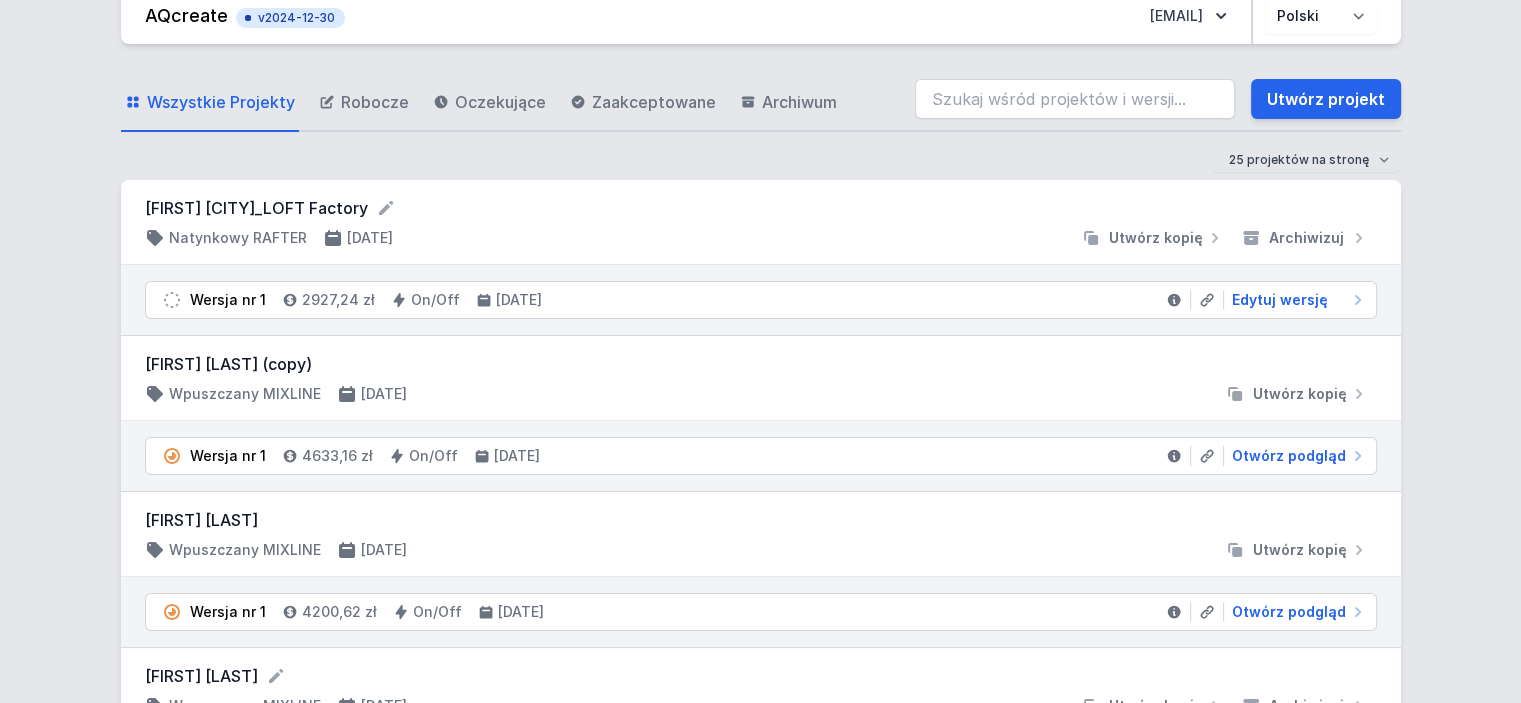 scroll, scrollTop: 0, scrollLeft: 0, axis: both 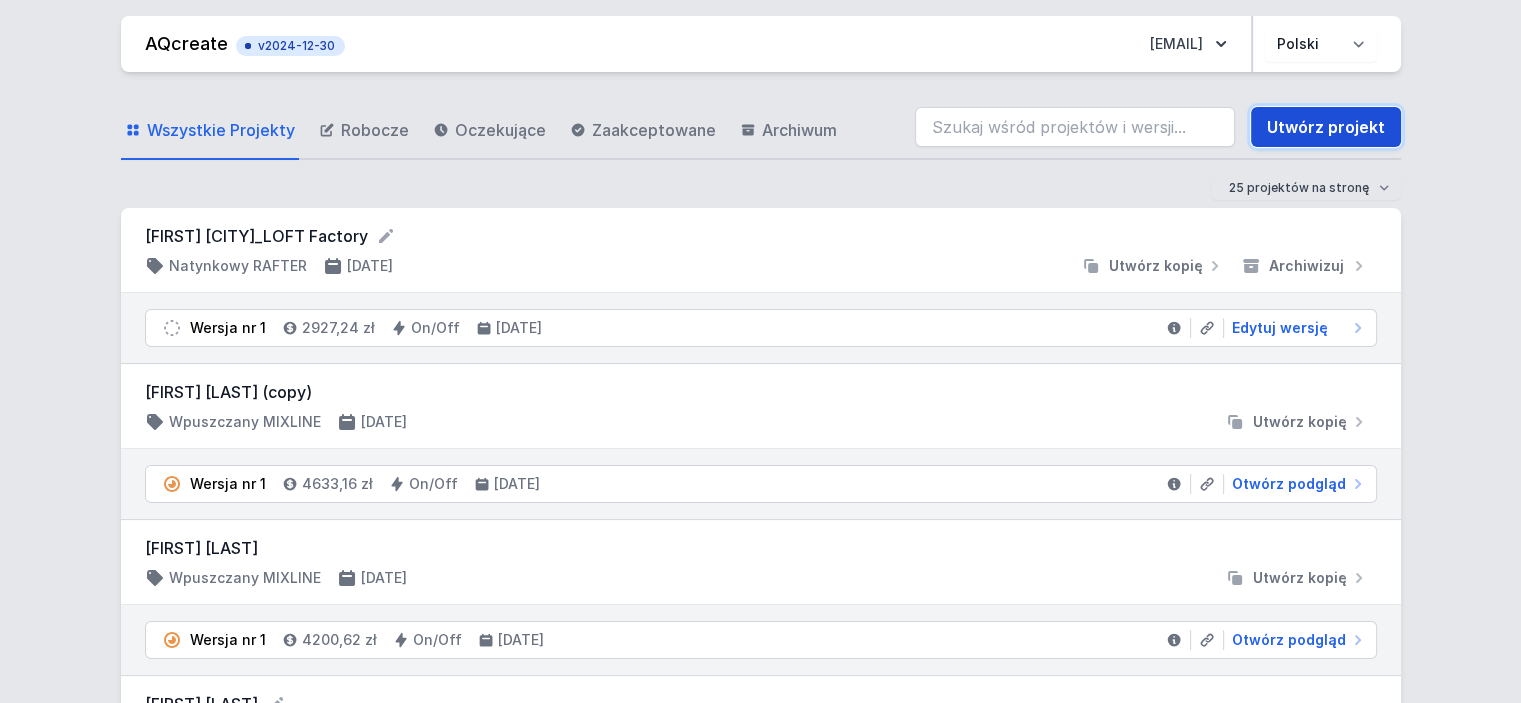 click on "Utwórz projekt" at bounding box center [1326, 127] 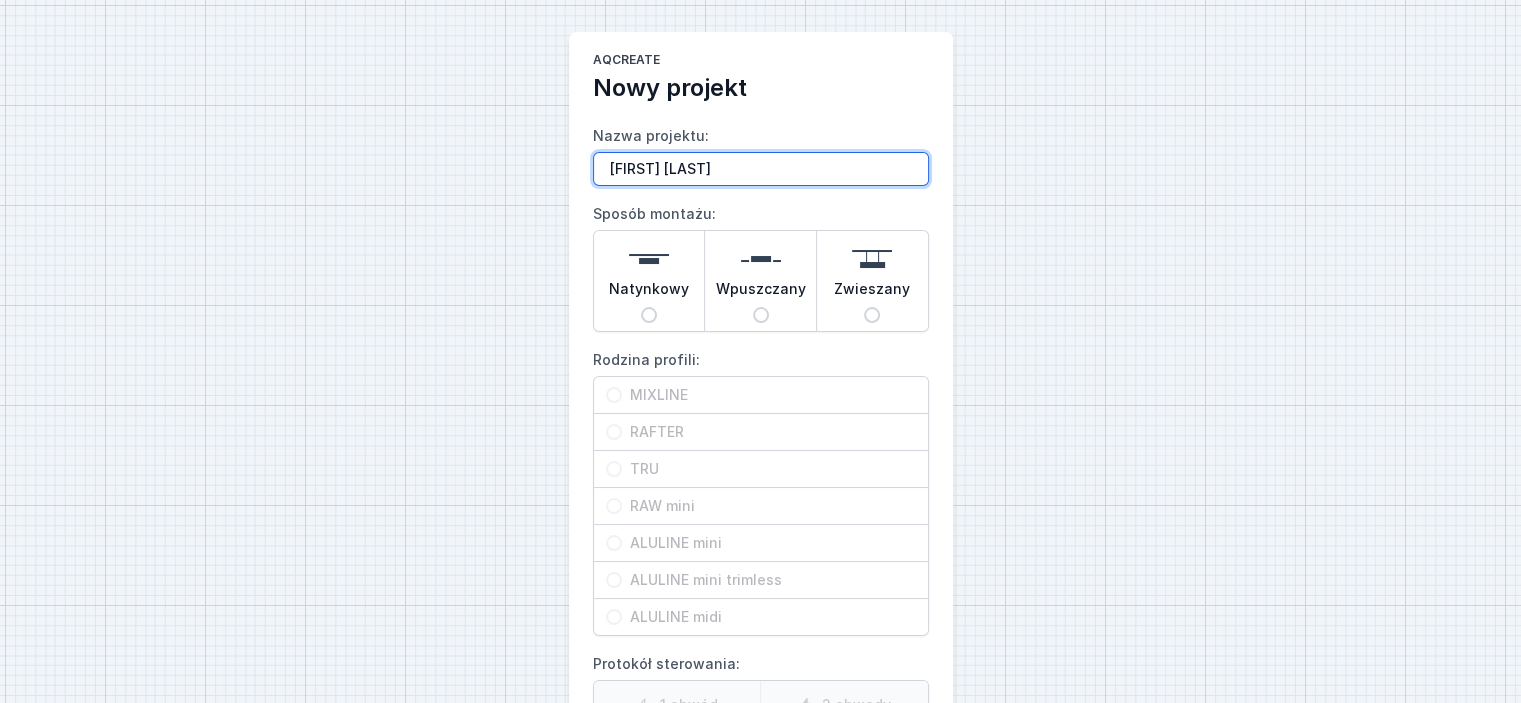 type on "[FIRST] [LAST]" 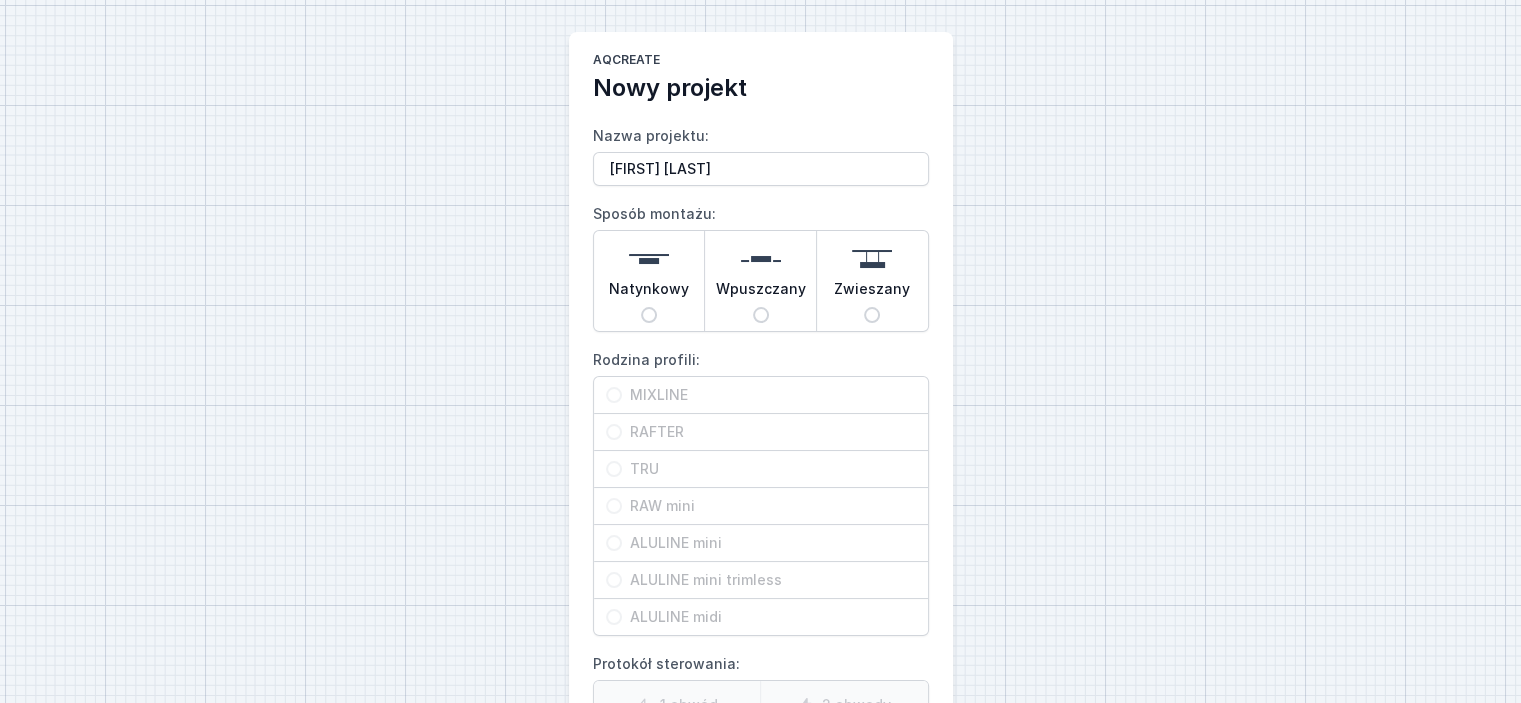 click on "Wpuszczany" at bounding box center [649, 315] 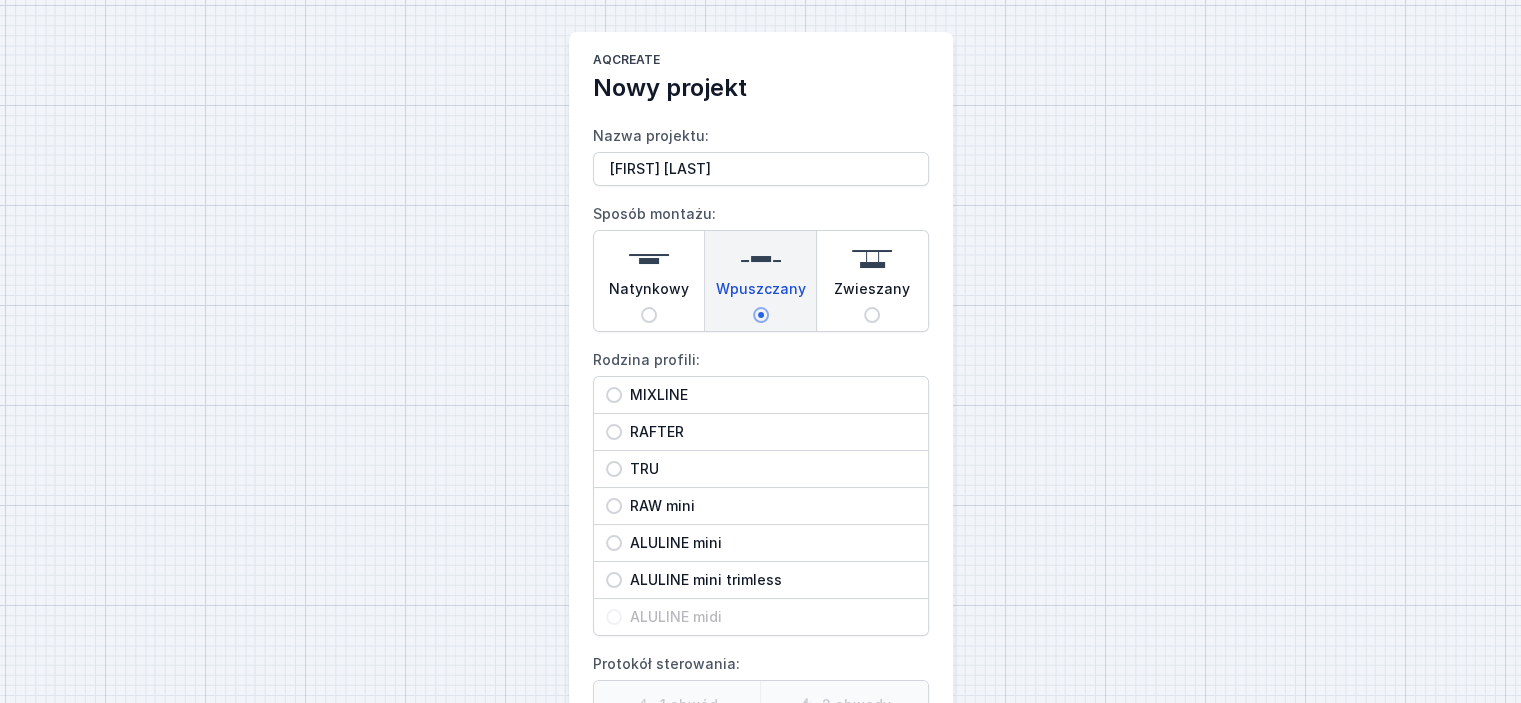 click on "MIXLINE" at bounding box center (614, 395) 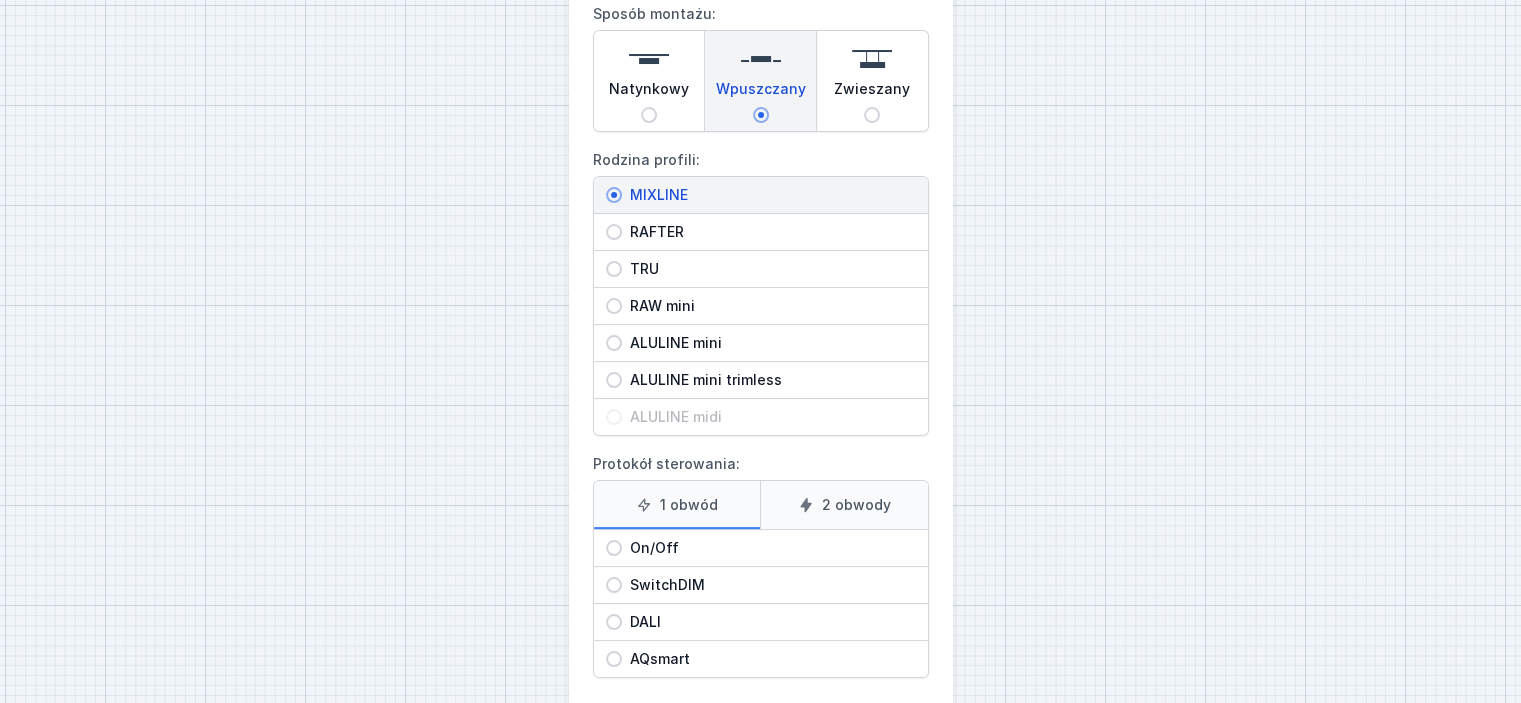 scroll, scrollTop: 295, scrollLeft: 0, axis: vertical 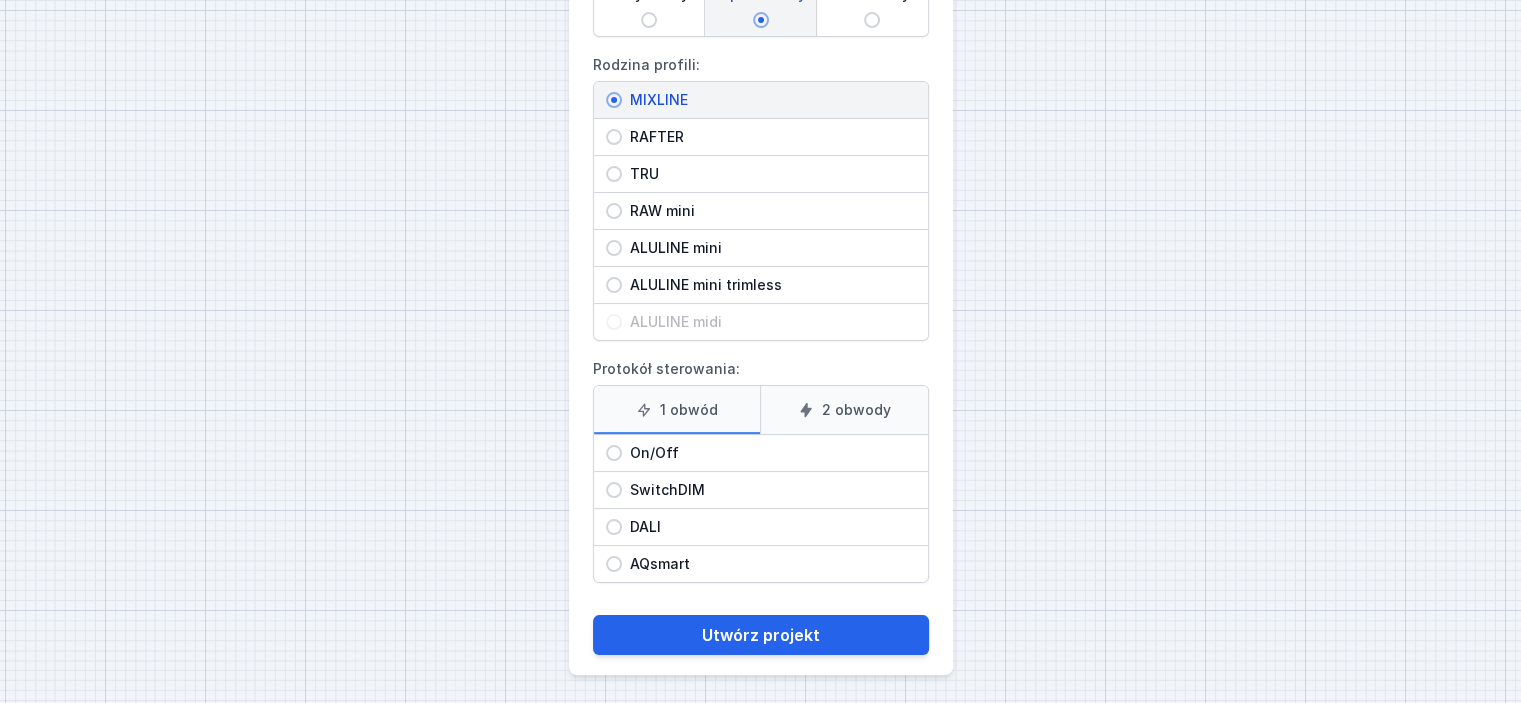 click on "On/Off" at bounding box center (614, 453) 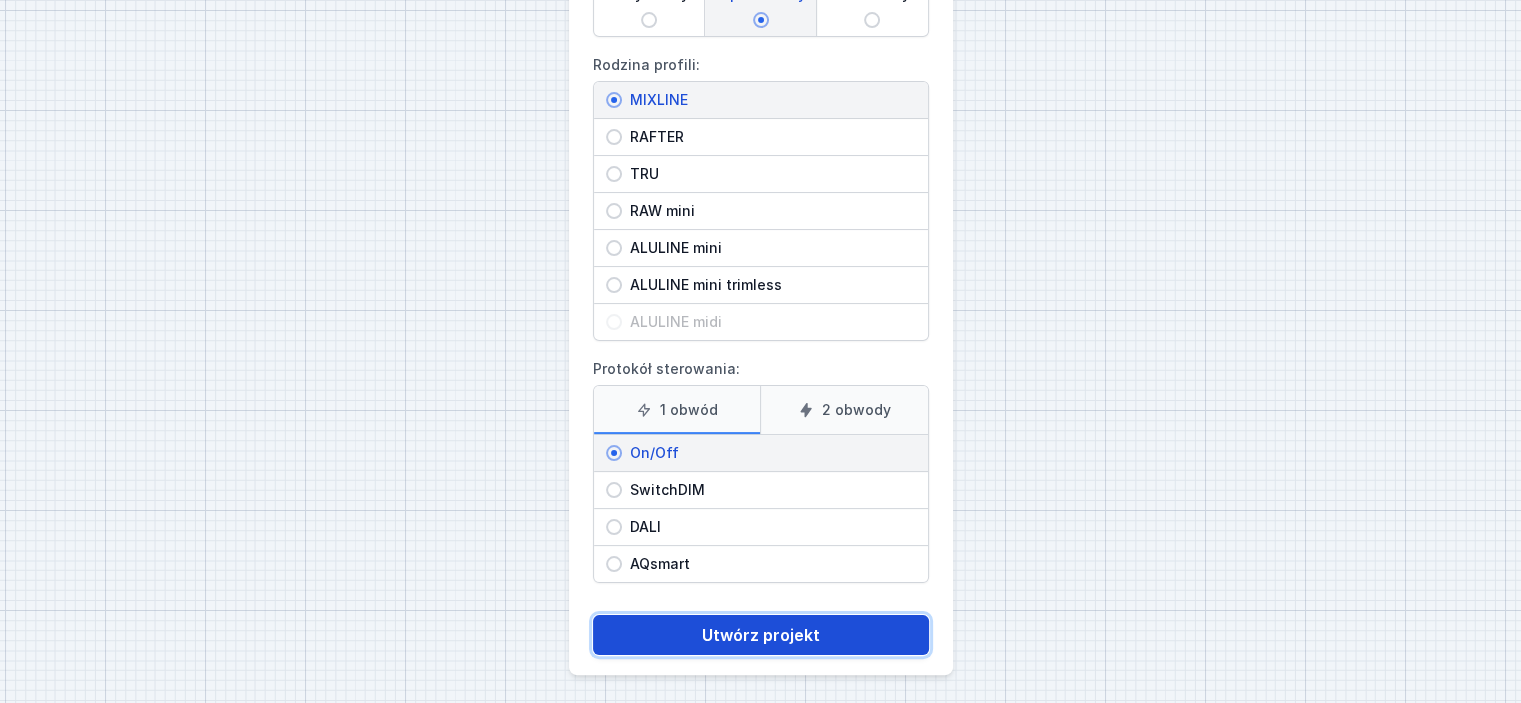 click on "Utwórz projekt" at bounding box center (761, 635) 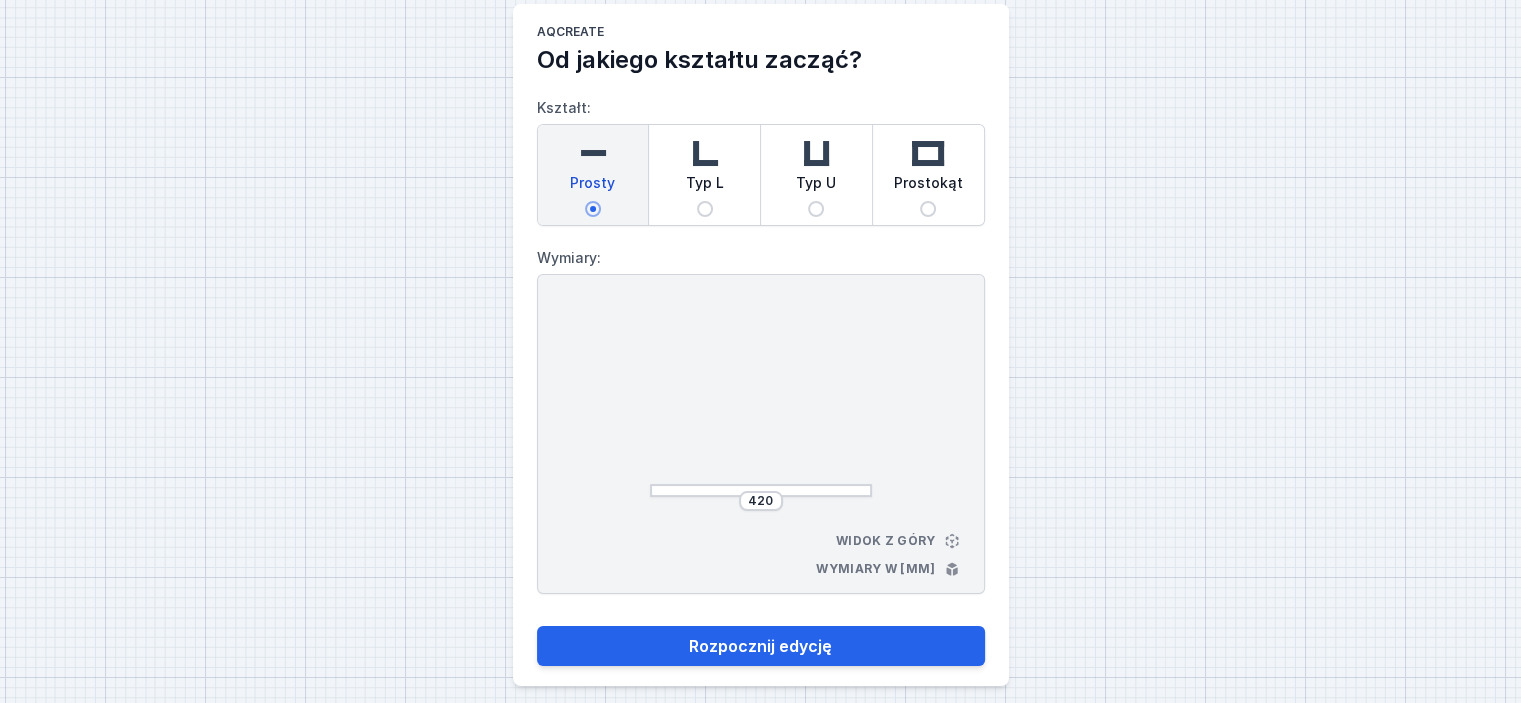 scroll, scrollTop: 42, scrollLeft: 0, axis: vertical 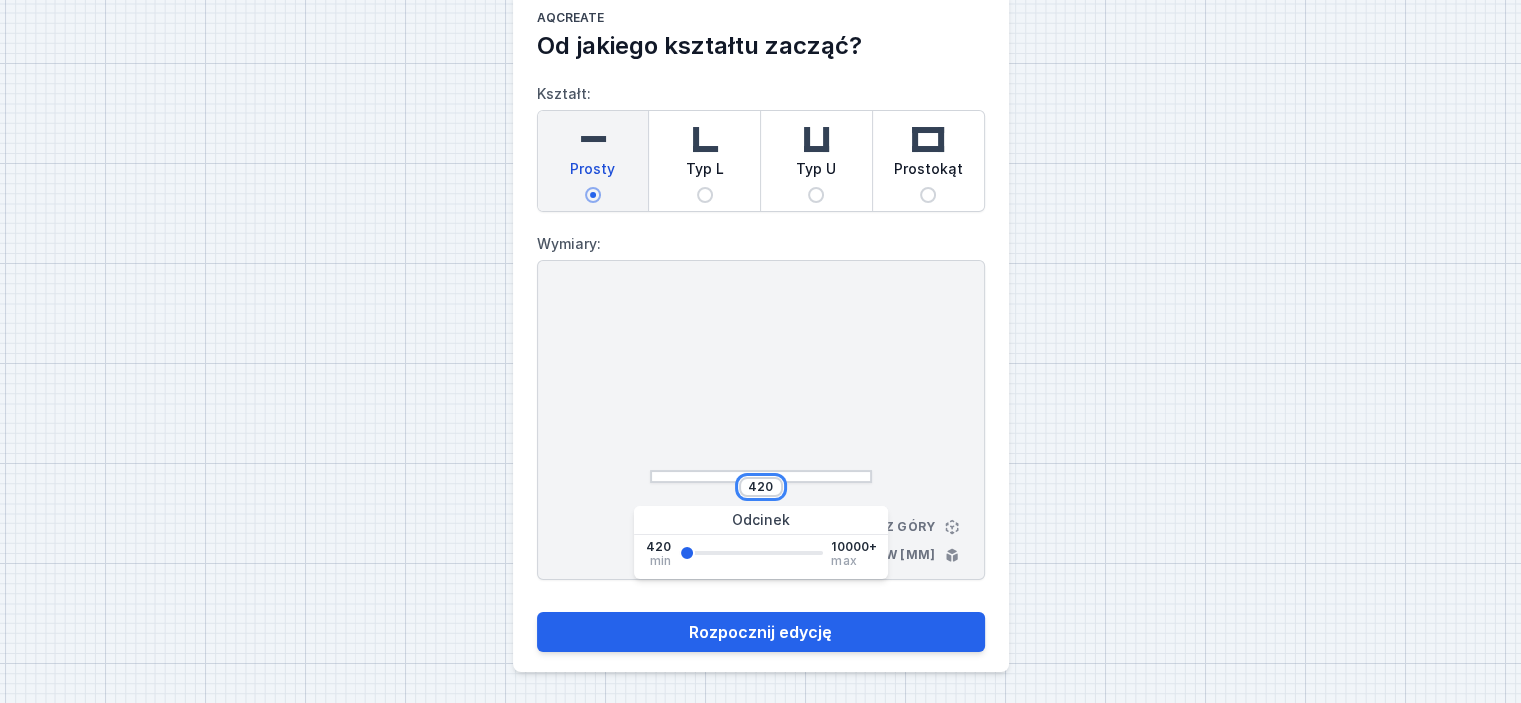 drag, startPoint x: 771, startPoint y: 483, endPoint x: 736, endPoint y: 484, distance: 35.014282 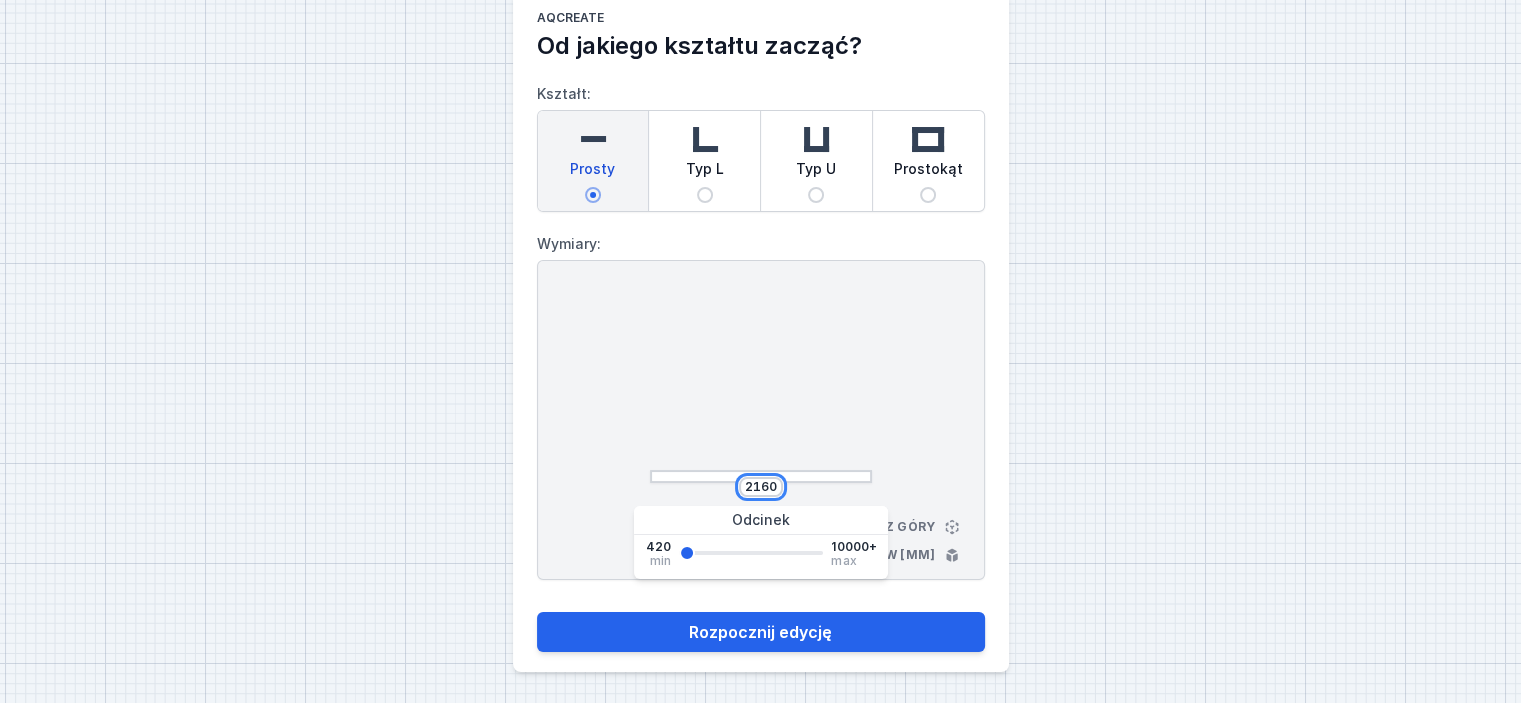 type on "2160" 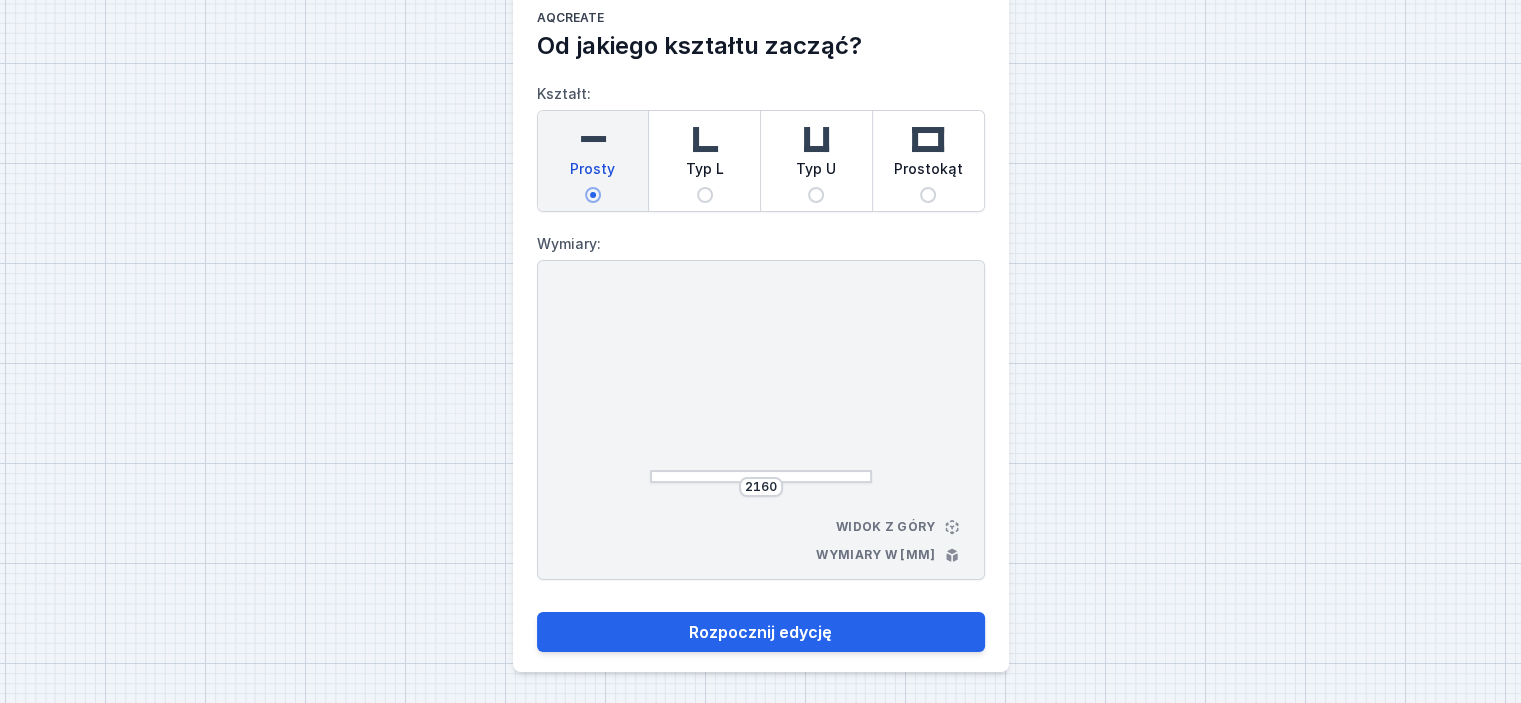 click at bounding box center [761, 388] 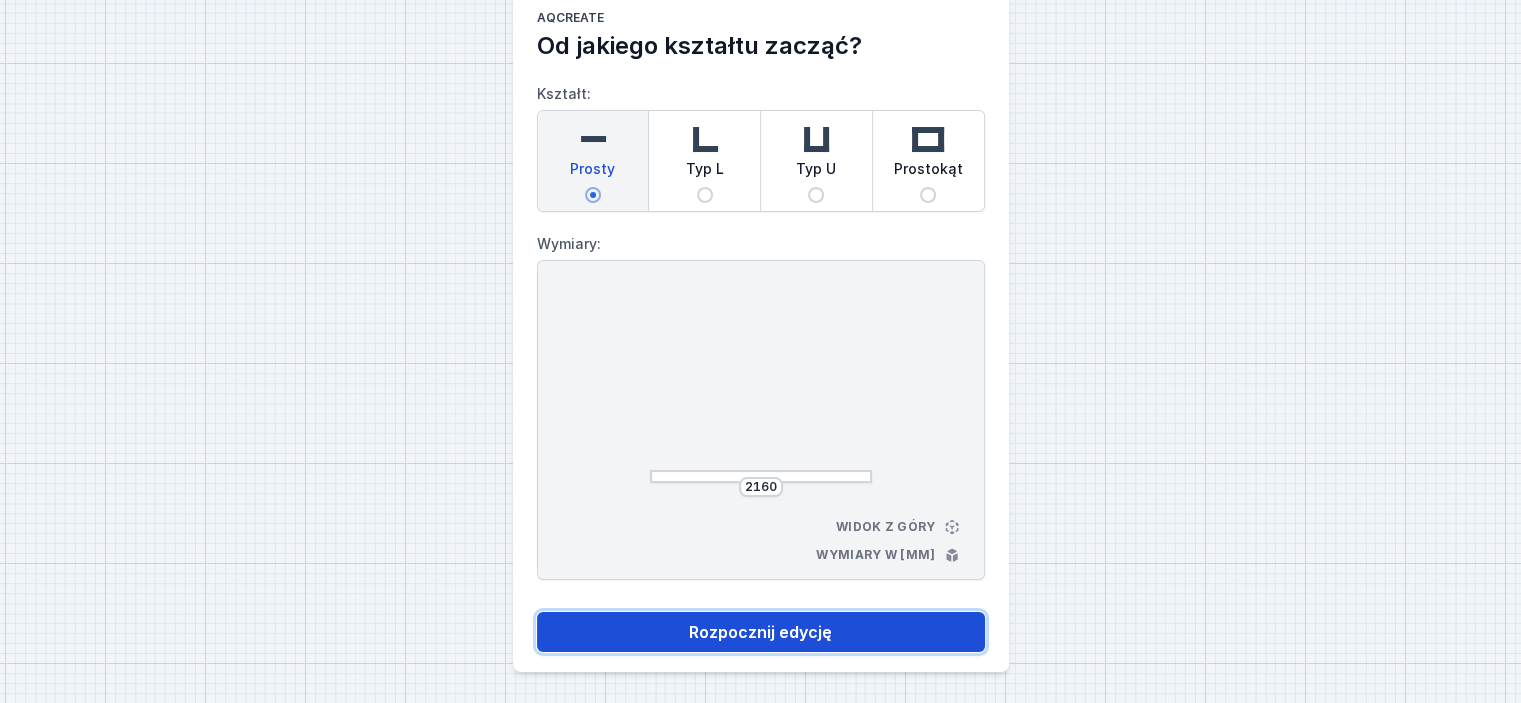 click on "Rozpocznij edycję" at bounding box center [761, 632] 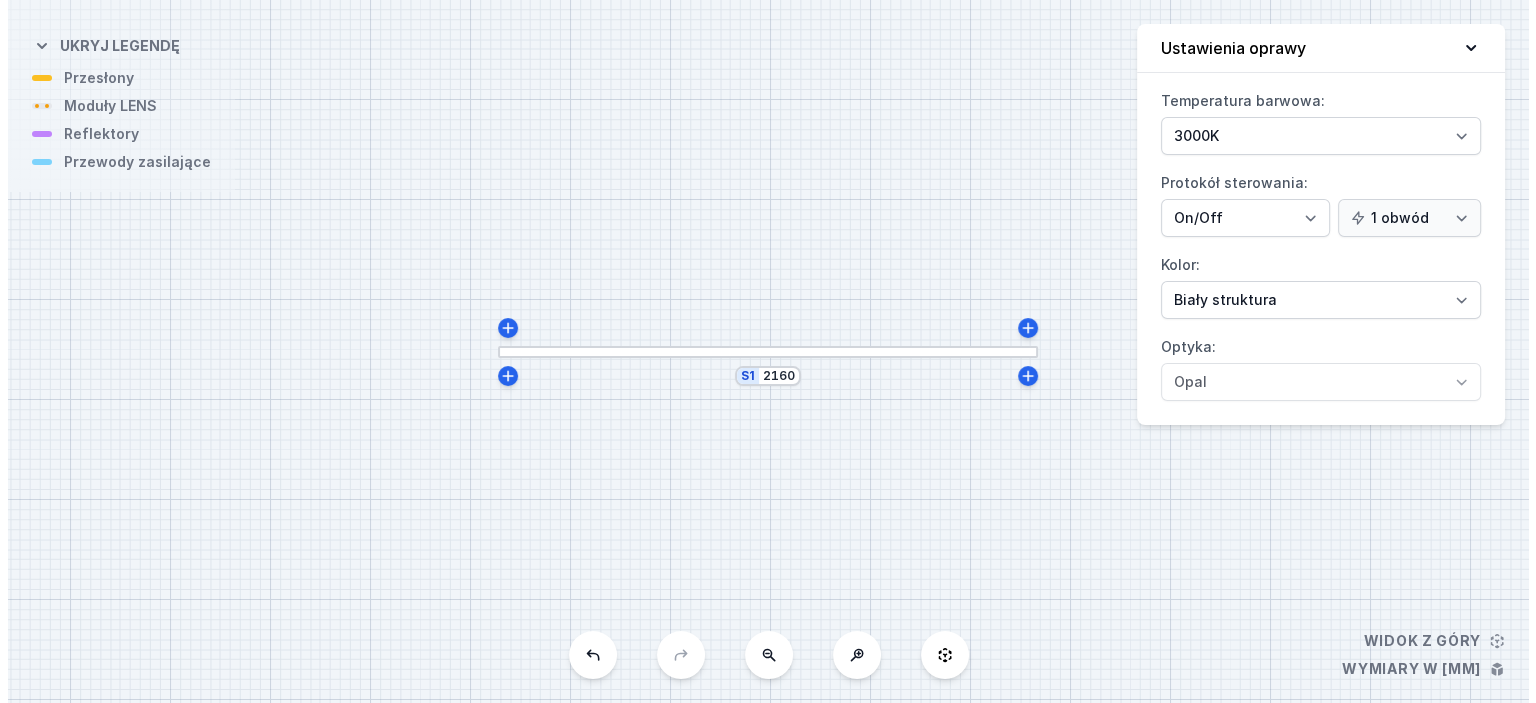 scroll, scrollTop: 0, scrollLeft: 0, axis: both 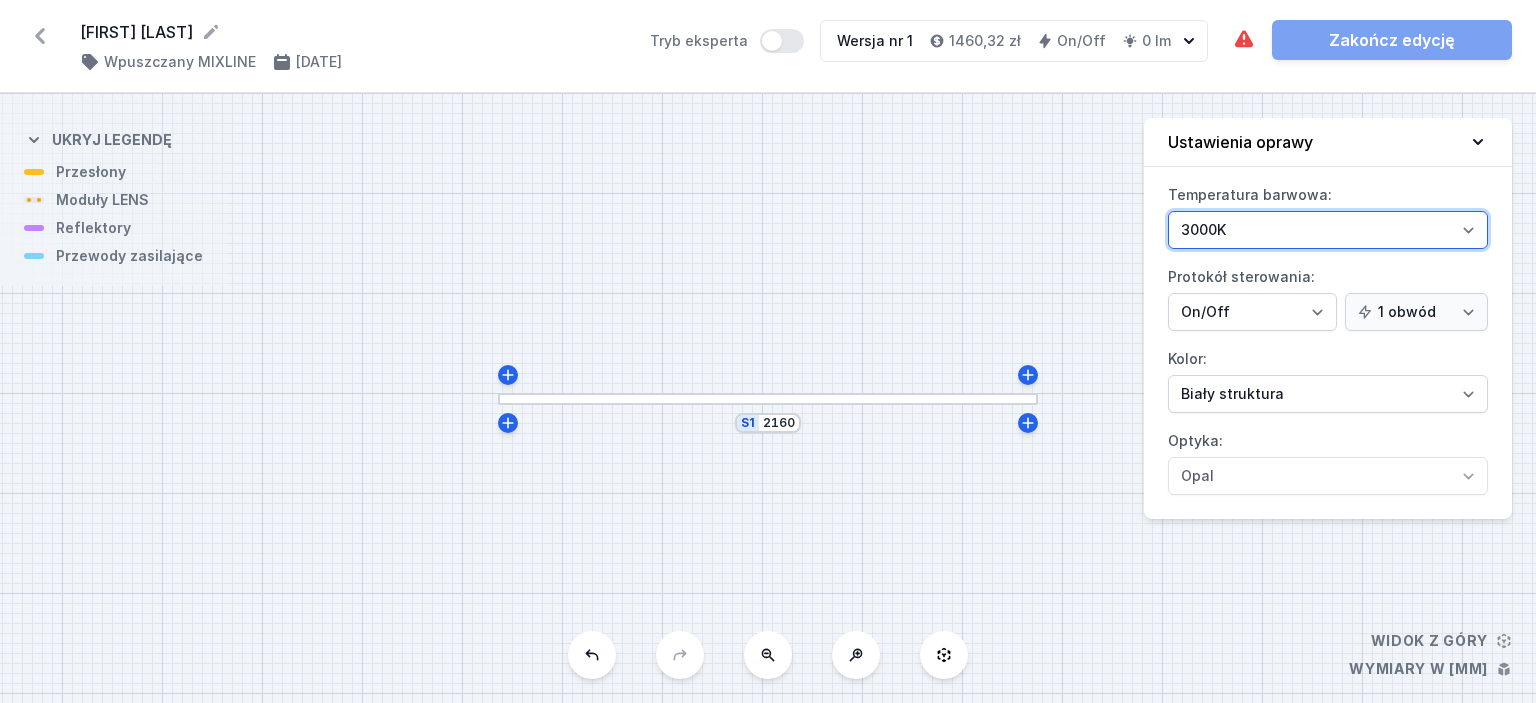 click on "2700K 3000K 4000K" at bounding box center [1328, 230] 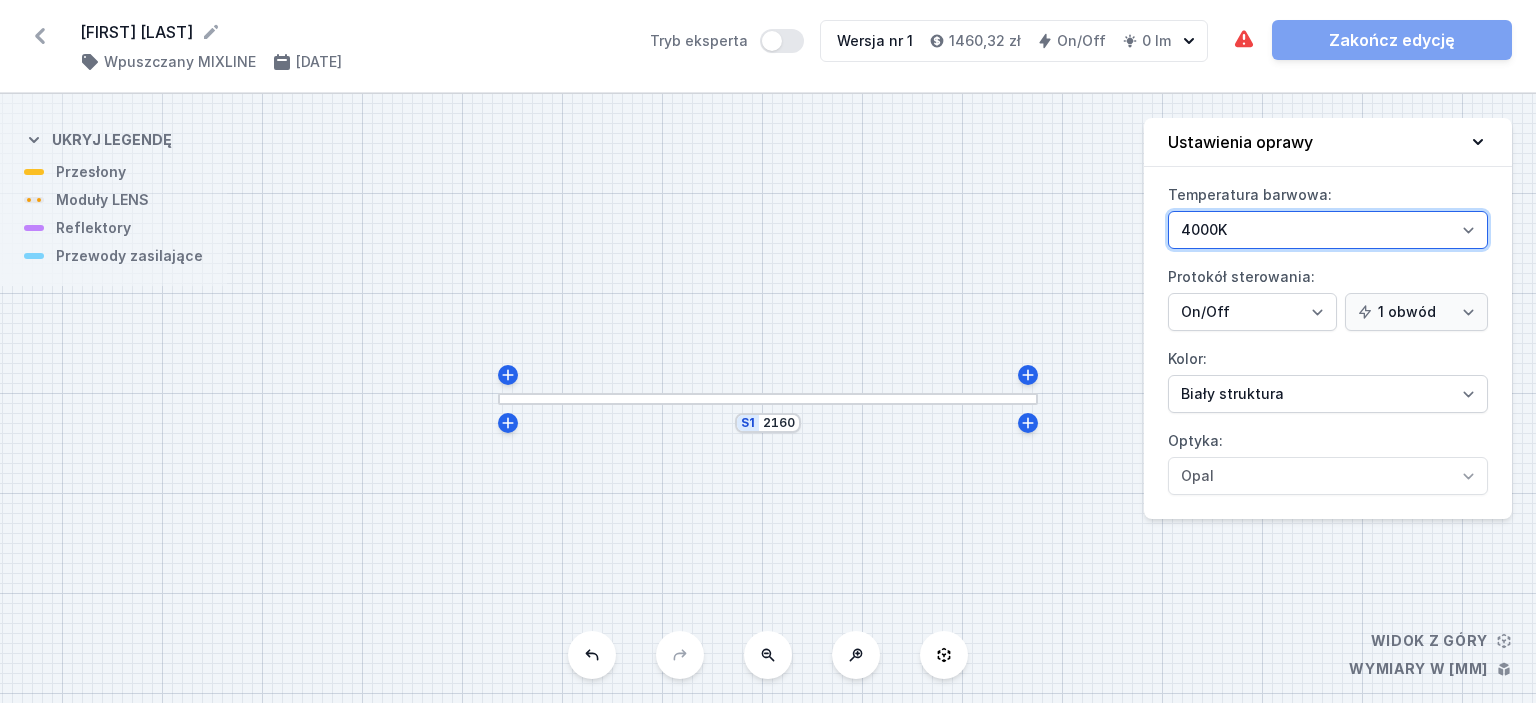click on "2700K 3000K 4000K" at bounding box center (1328, 230) 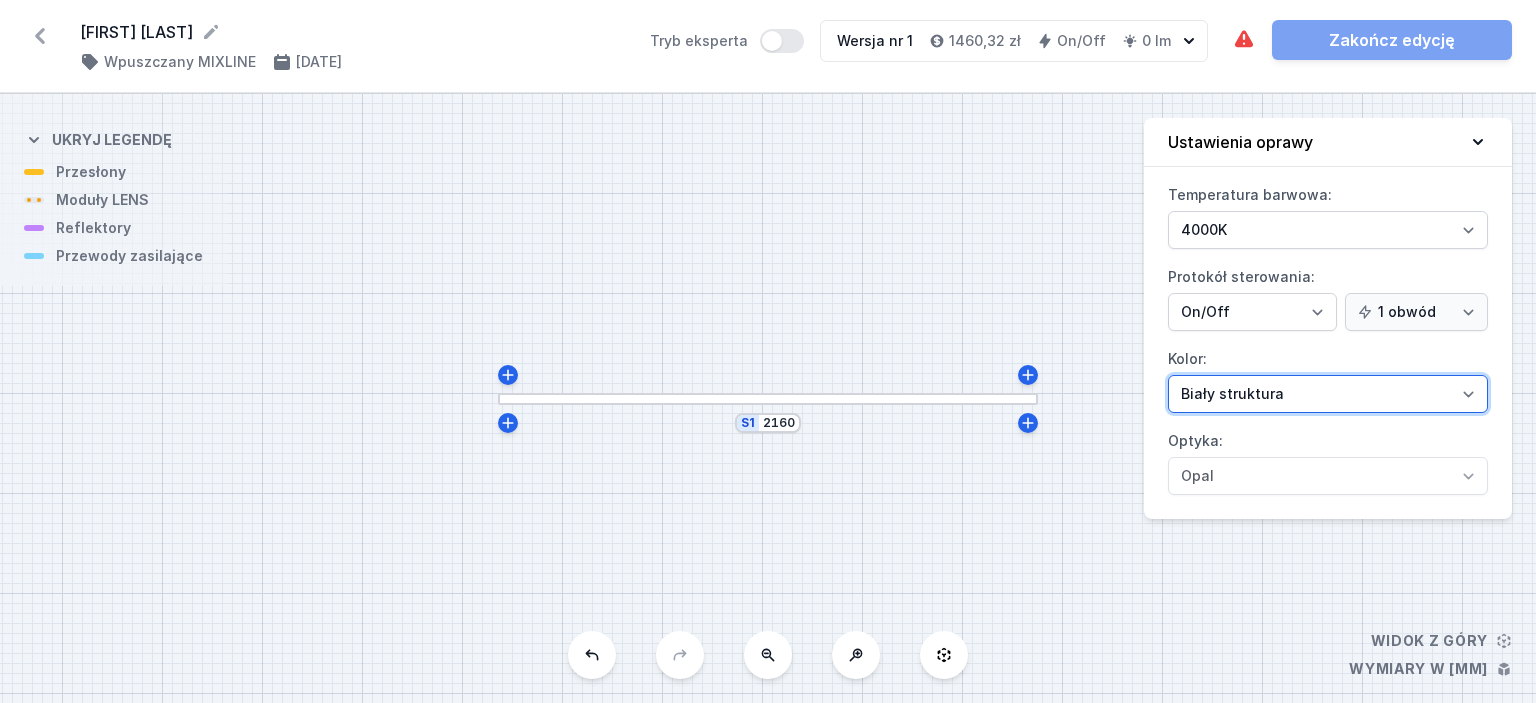 click on "Biały struktura Czarny struktura Złoty struktura Miedziany Szary Inny (z palety RAL)" at bounding box center [1328, 230] 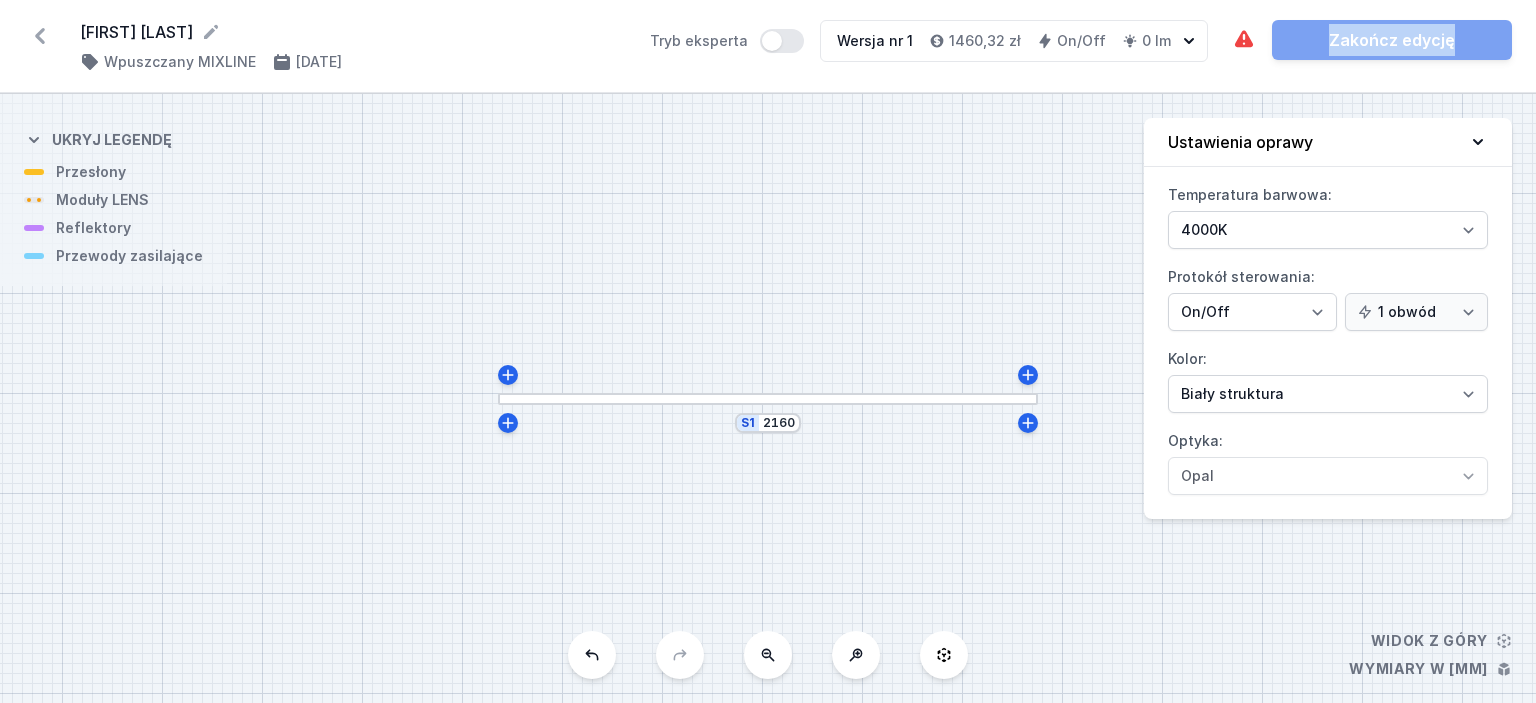 drag, startPoint x: 1327, startPoint y: 31, endPoint x: 973, endPoint y: 128, distance: 367.04904 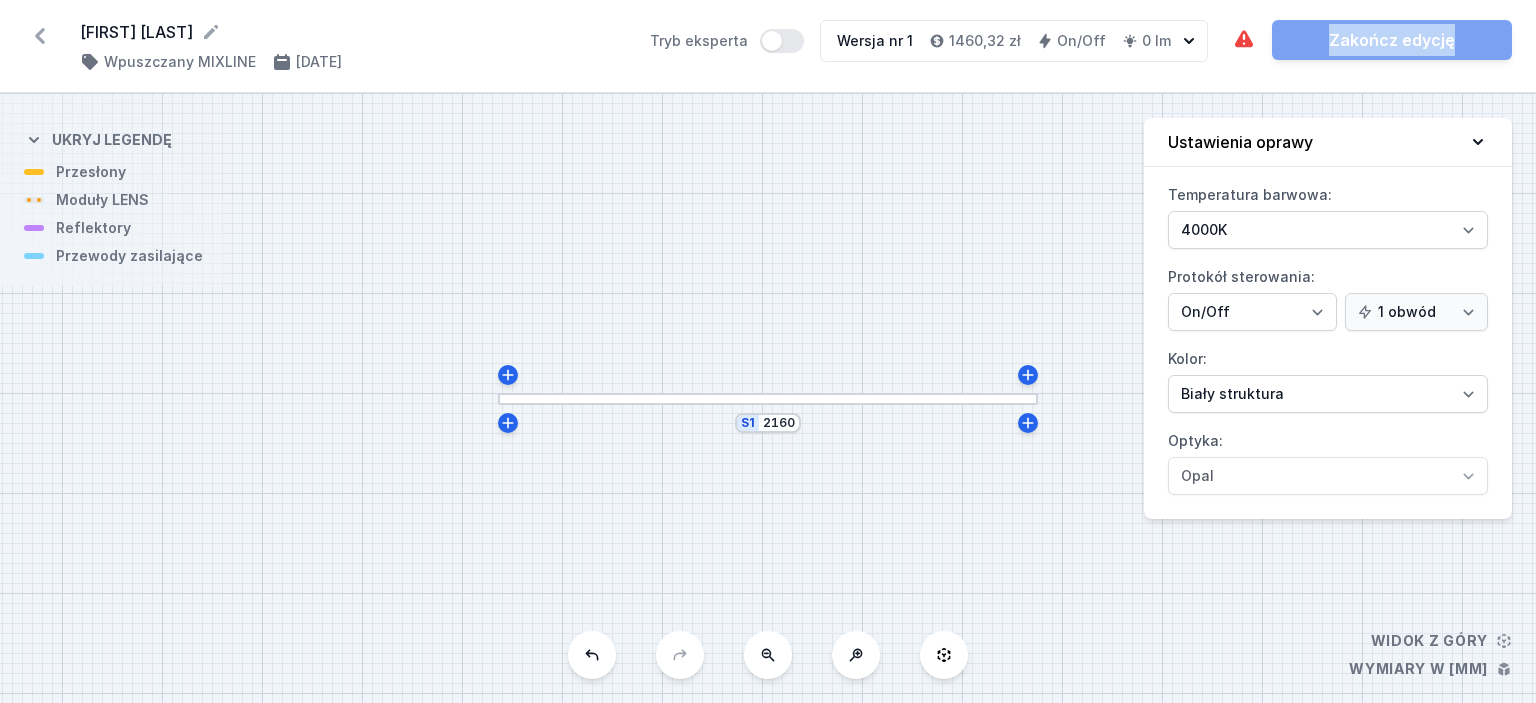 click on "[FIRST] [LAST]   ( 11049 /v 1 ) Wpuszczany MIXLINE [DATE] Tryb eksperta Wersja nr 1 1460,32 zł On/Off 0 lm Wymagane części nie zostały dodane. Element świecący nie został dodany. Zakończ edycję S1 2160 Widok z góry Wymiary w [mm] Ukryj legendę Przesłony Moduły LENS Reflektory Przewody zasilające Ustawienia oprawy Temperatura barwowa: 2700K 3000K 4000K Protokół sterowania: On/Off SwitchDIM DALI AQsmart 1 obwód 2 obwody Kolor: Biały struktura Czarny struktura Złoty struktura Miedziany Szary Inny (z palety RAL) Optyka: Opal" at bounding box center [768, 351] 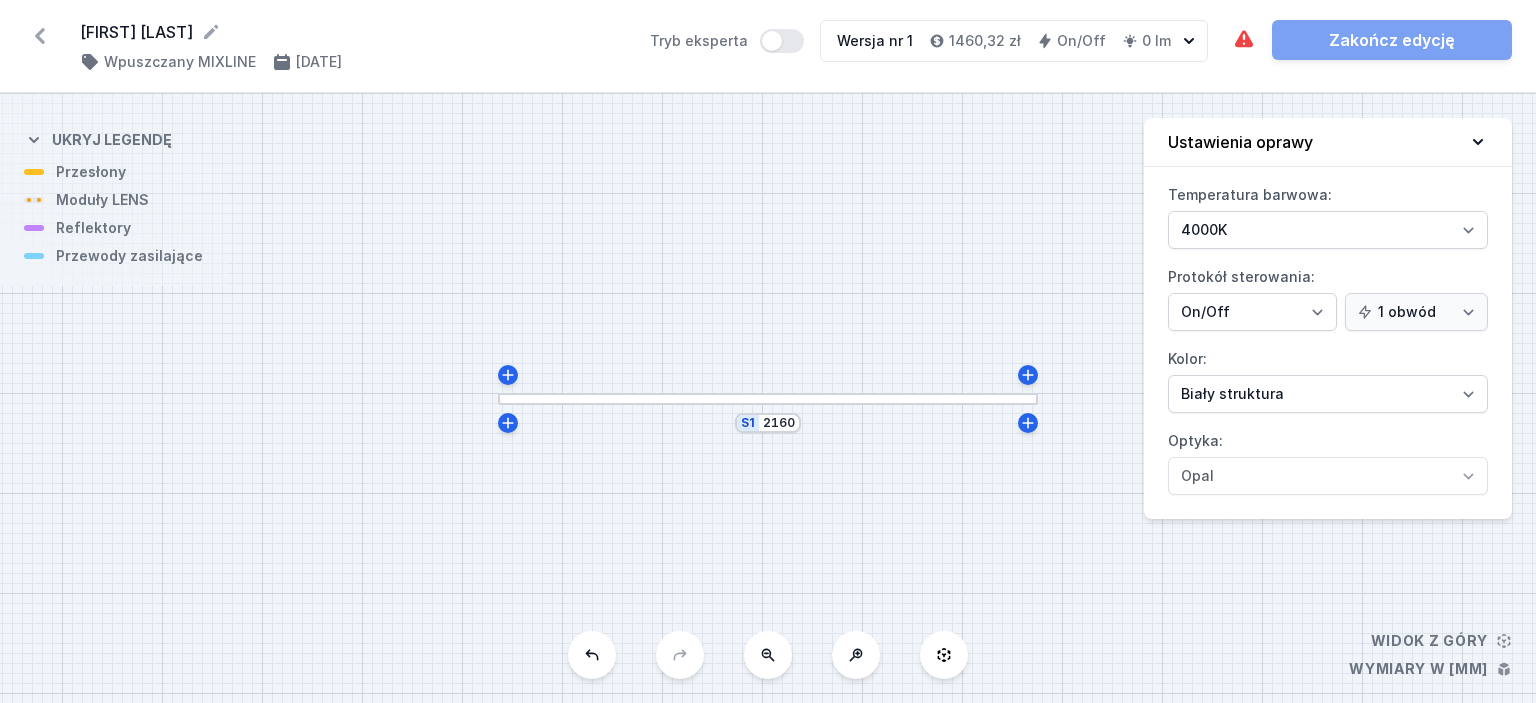 click on "Wymagane części nie zostały dodane. Element świecący nie został dodany. Zakończ edycję" at bounding box center [1372, 40] 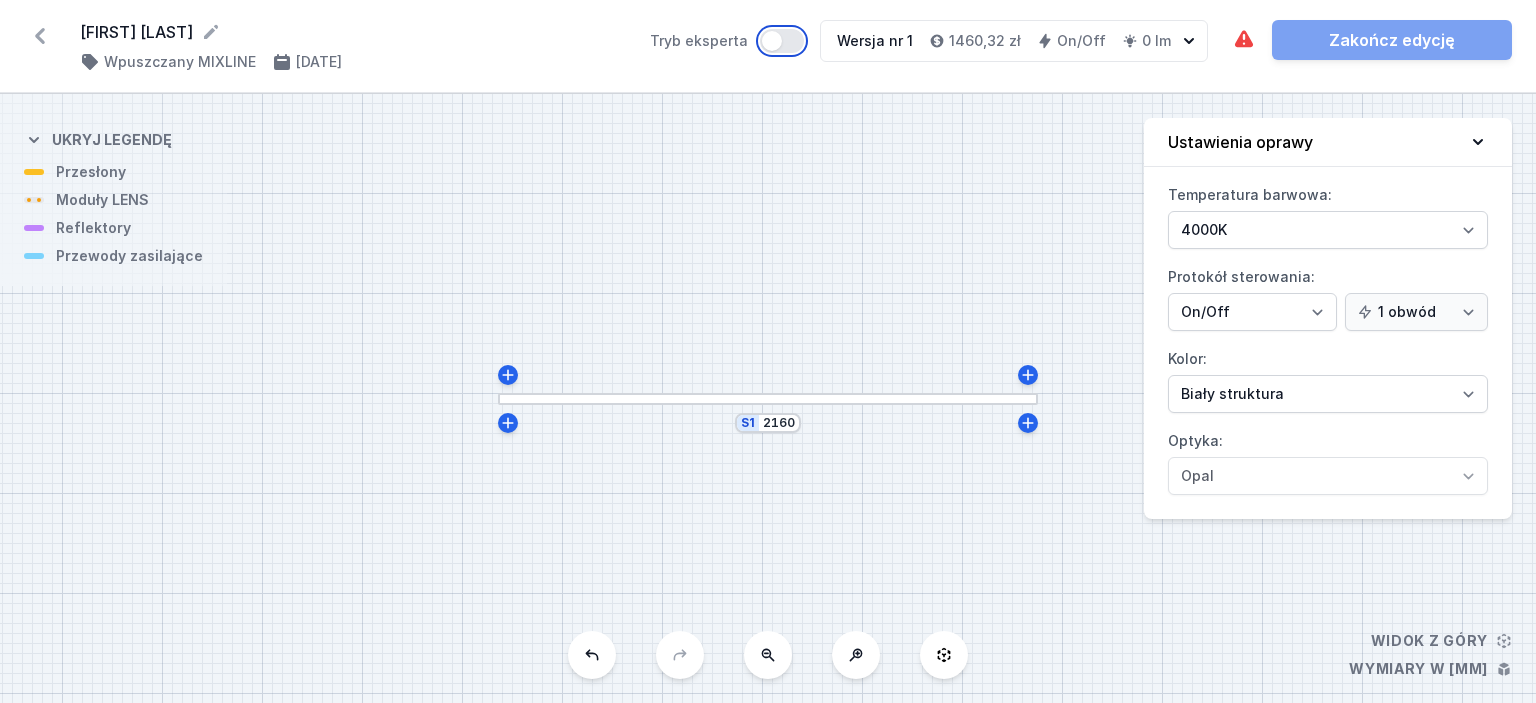 drag, startPoint x: 780, startPoint y: 41, endPoint x: 814, endPoint y: 49, distance: 34.928497 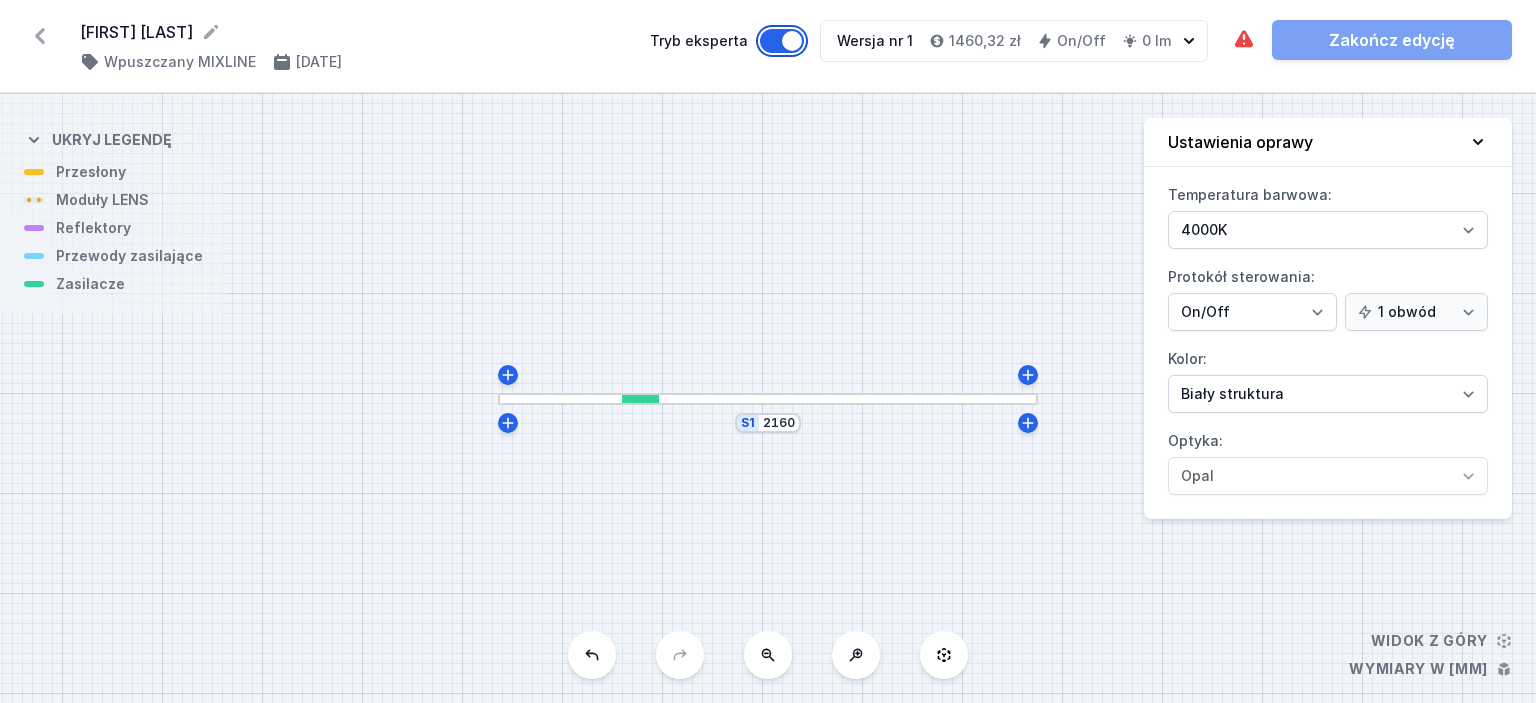 click on "Tryb eksperta" at bounding box center [782, 41] 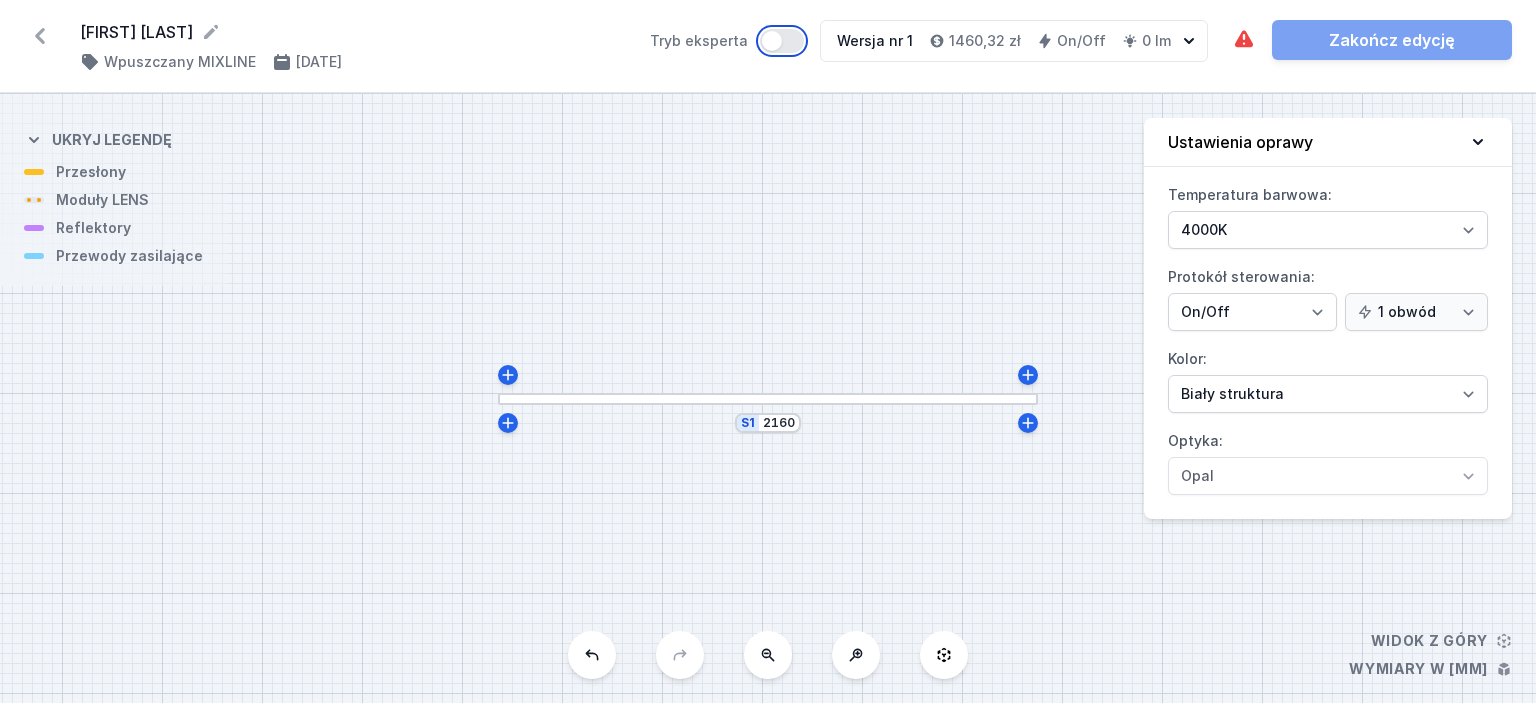 click on "Tryb eksperta" at bounding box center (782, 41) 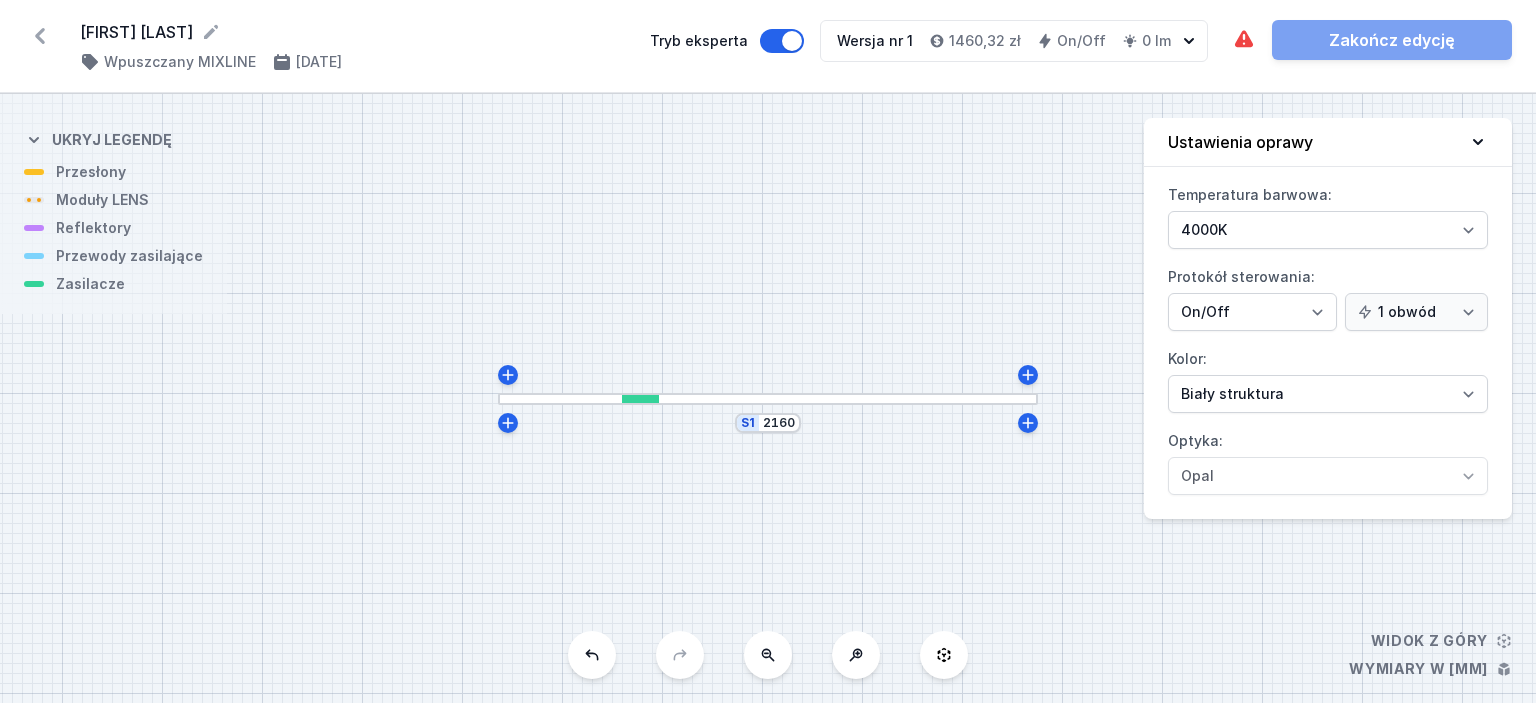 click on "Wymagane części nie zostały dodane. Element świecący nie został dodany. Zakończ edycję" at bounding box center [1372, 40] 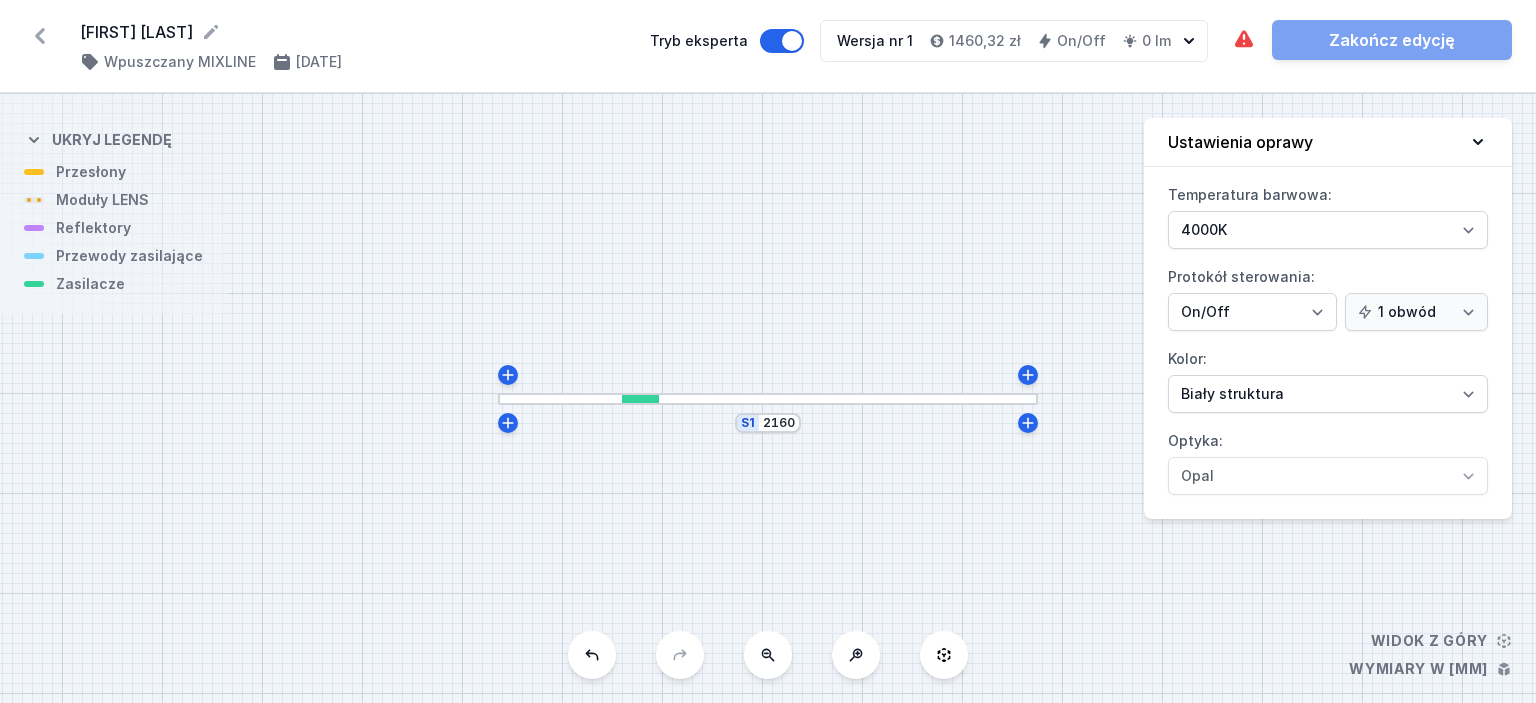 click on "S1 2160" at bounding box center [768, 398] 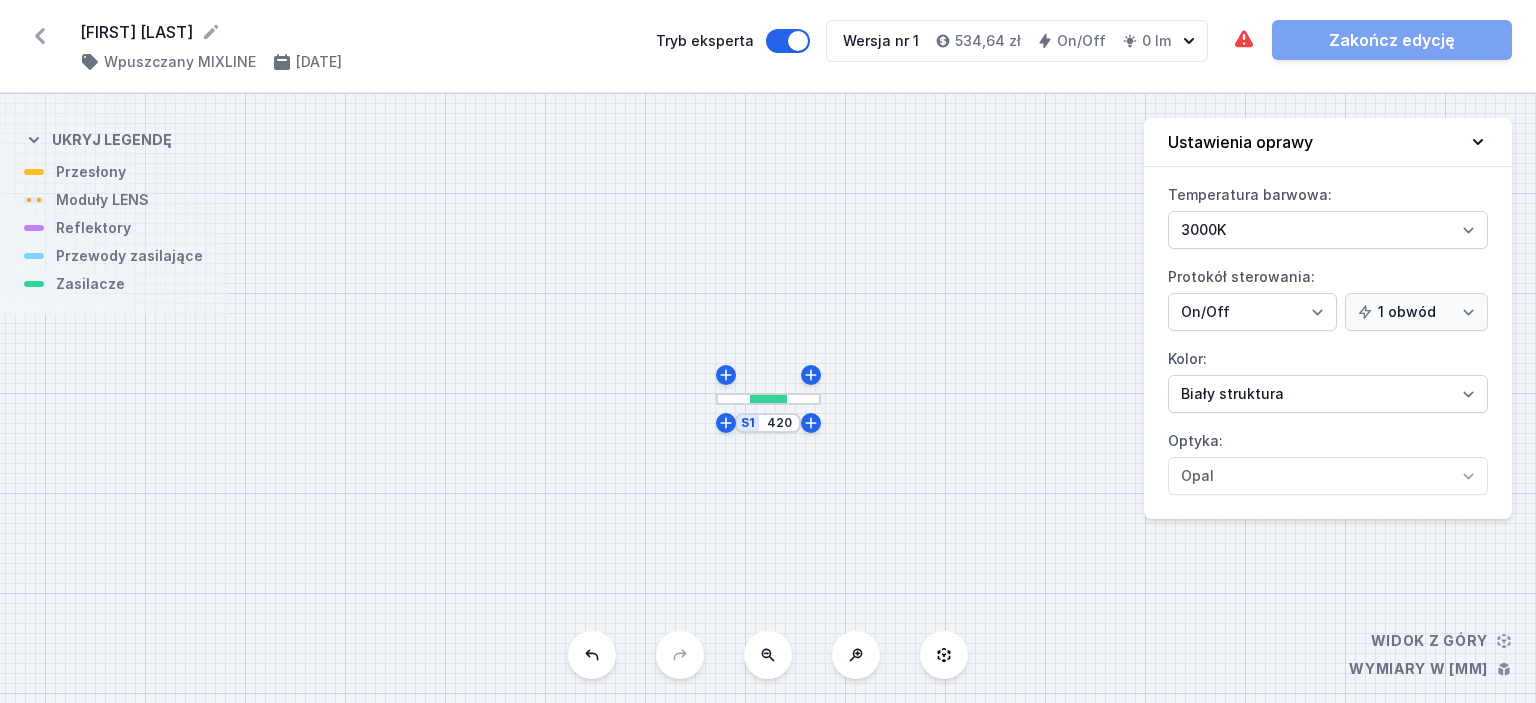 click on "[POSTAL_CODE]" at bounding box center [768, 398] 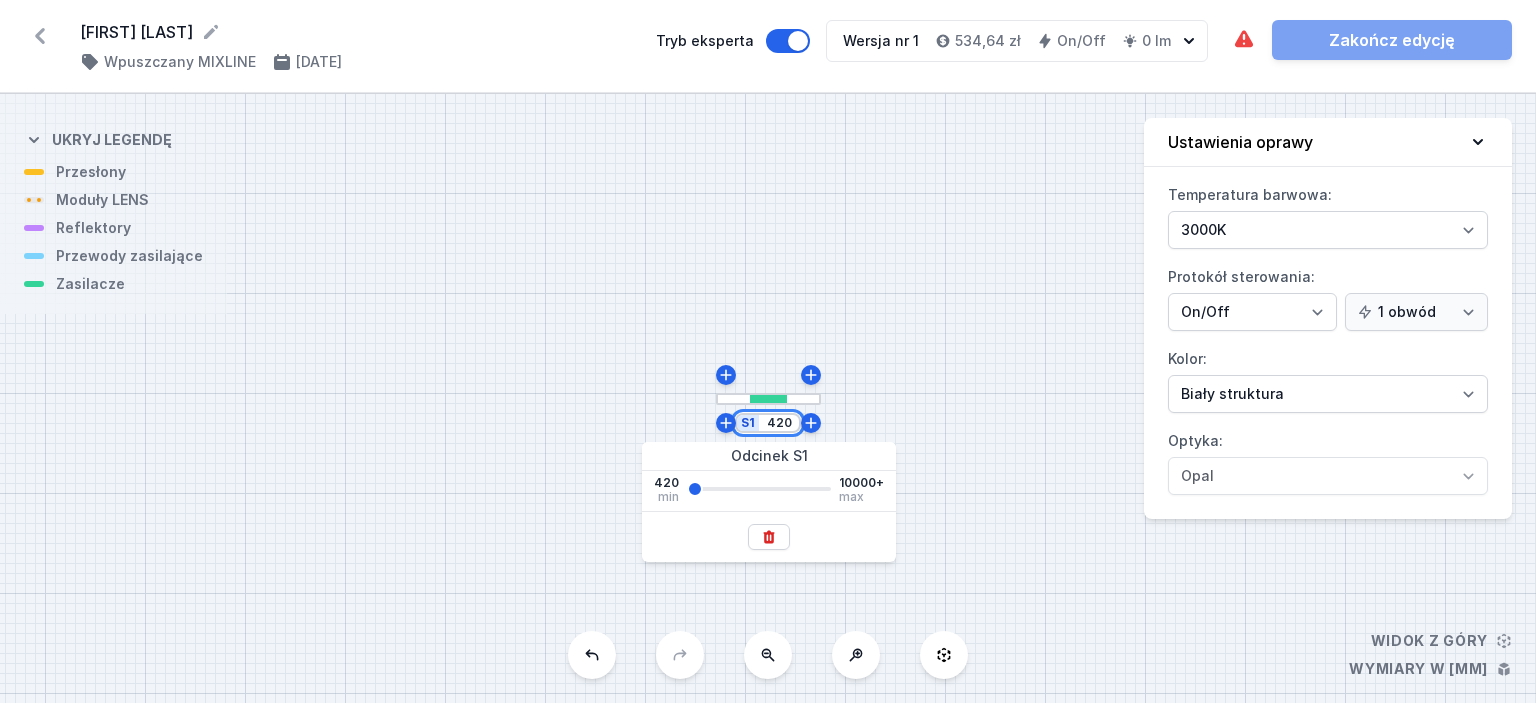 click on "420" at bounding box center (779, 423) 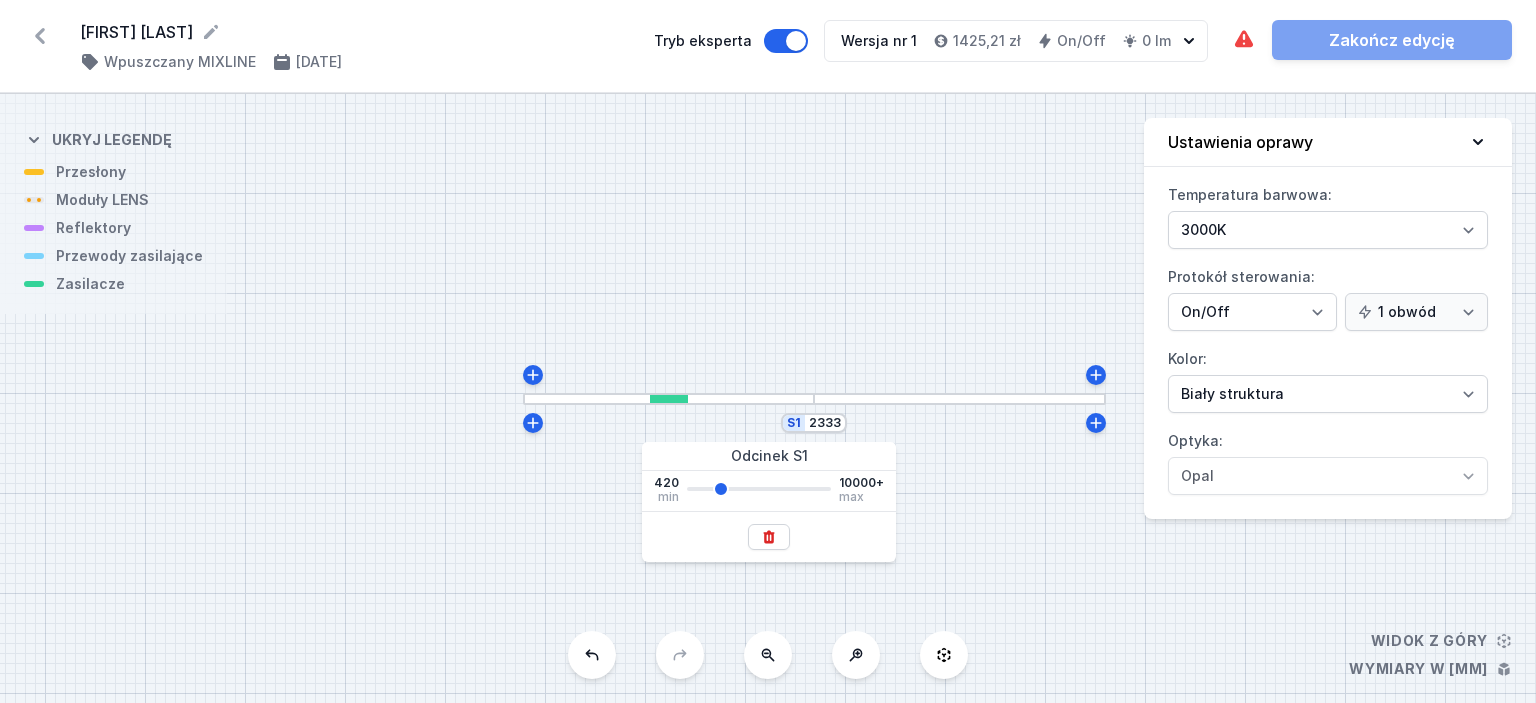 drag, startPoint x: 685, startPoint y: 485, endPoint x: 719, endPoint y: 498, distance: 36.40055 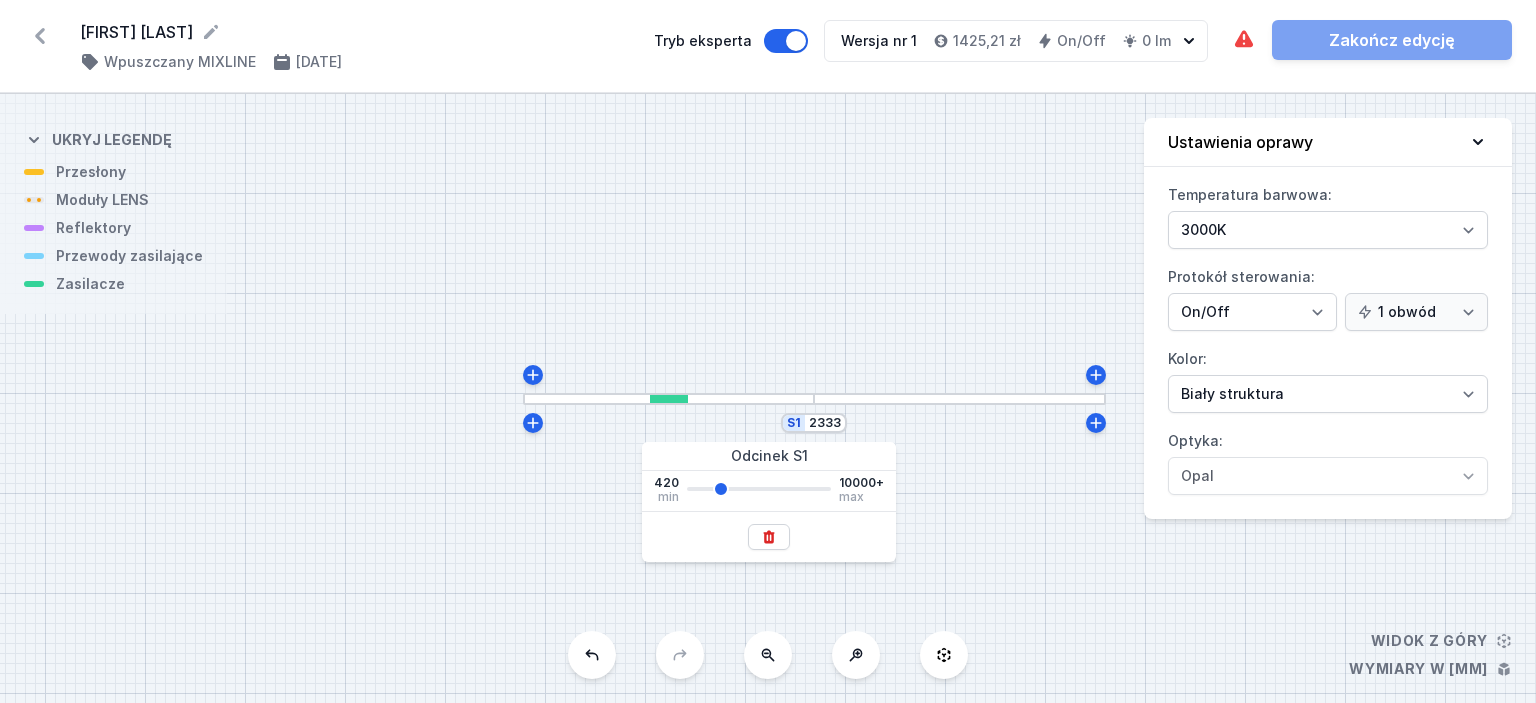 type on "2333" 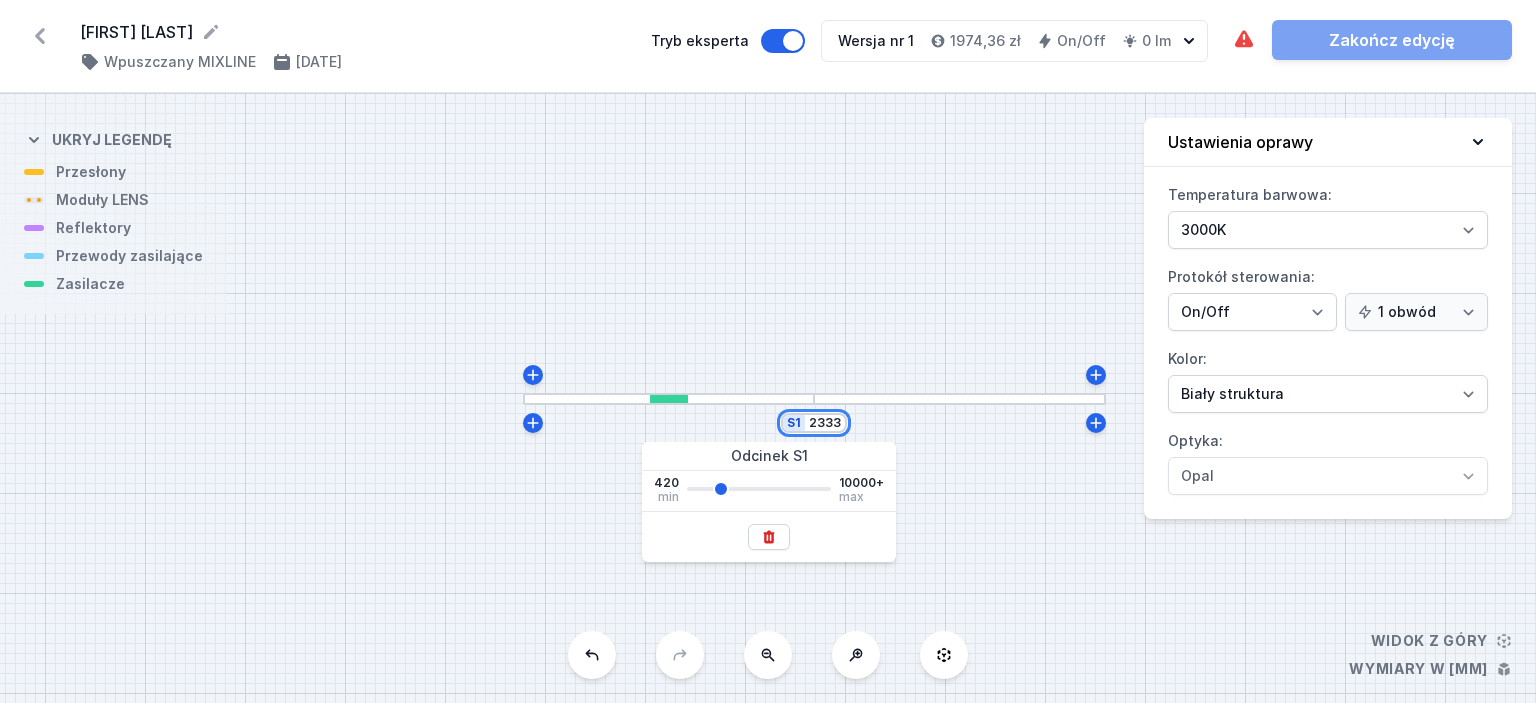 click on "2333" at bounding box center [825, 423] 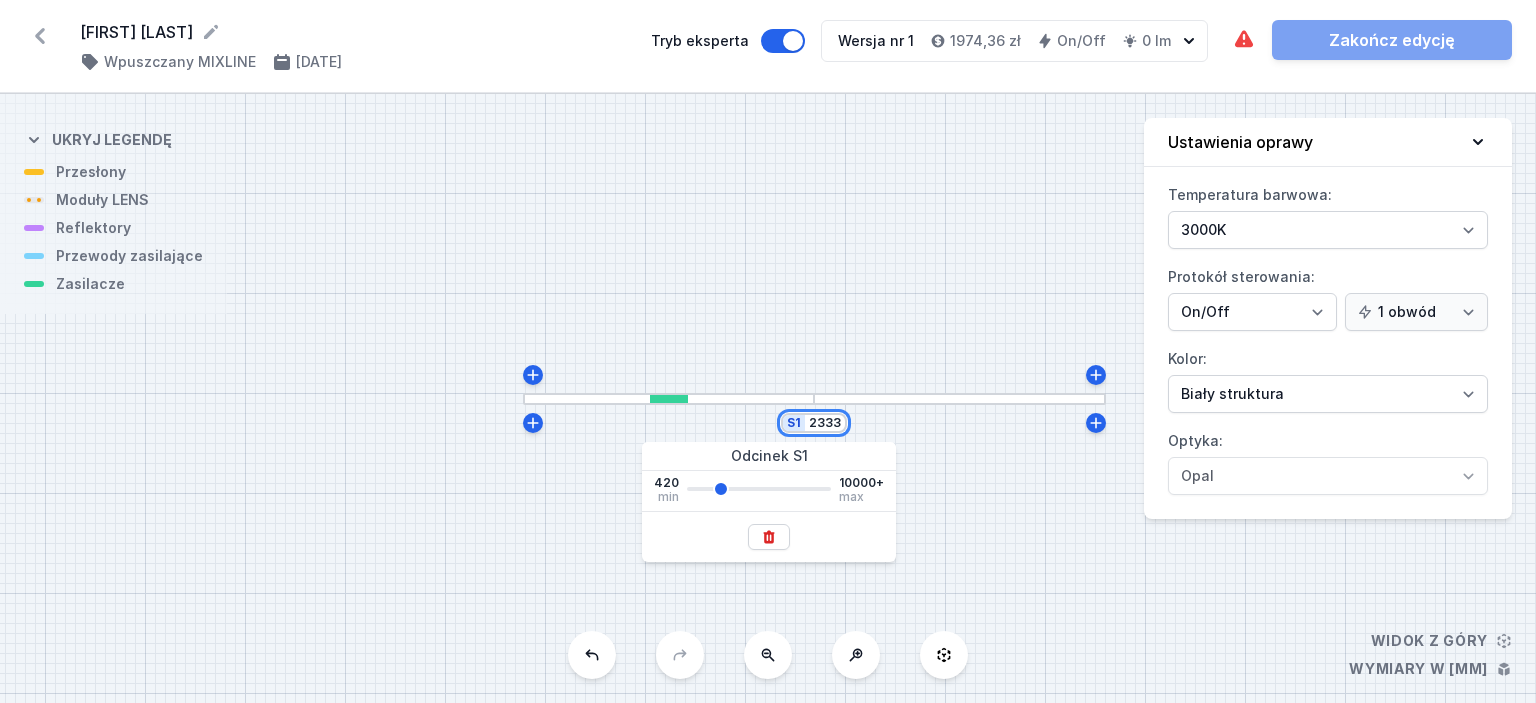 drag, startPoint x: 836, startPoint y: 424, endPoint x: 810, endPoint y: 423, distance: 26.019224 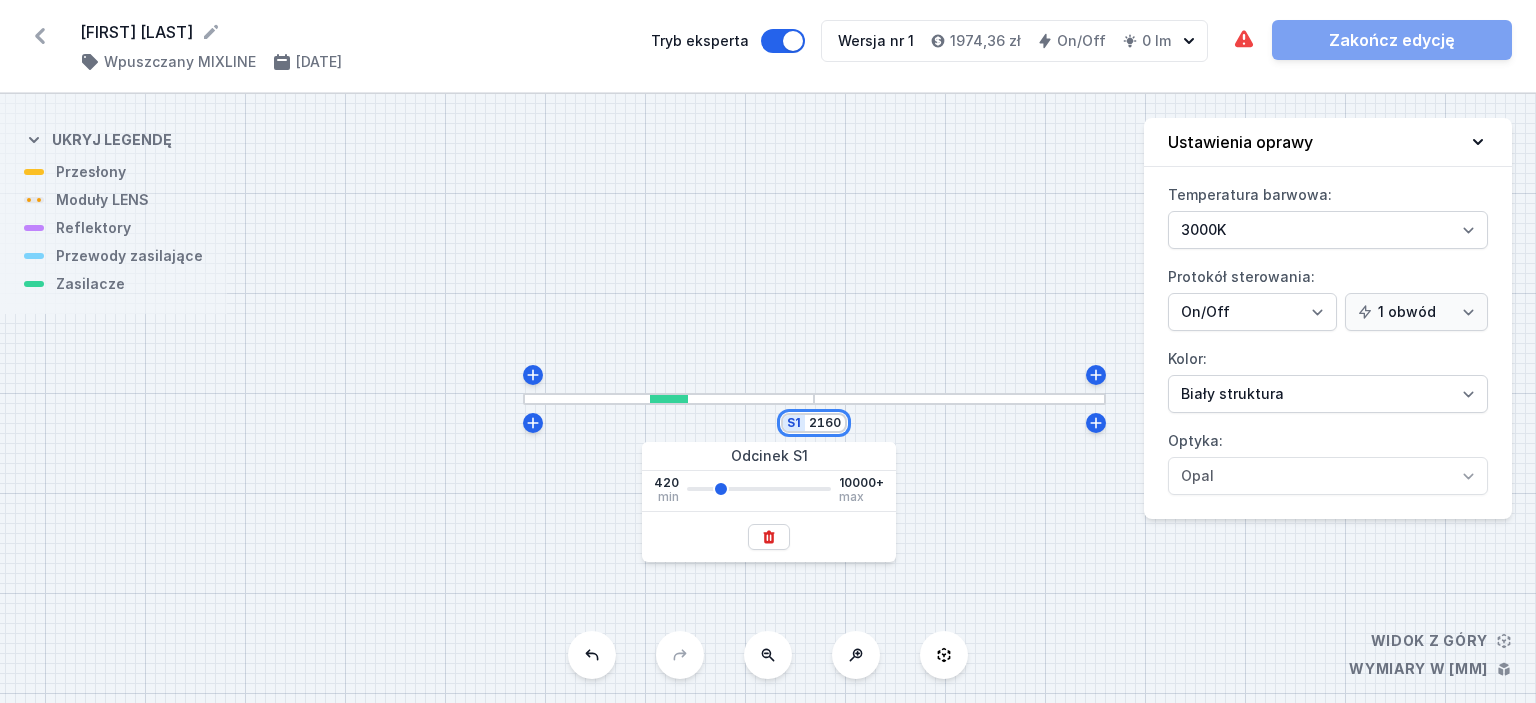 type on "2160" 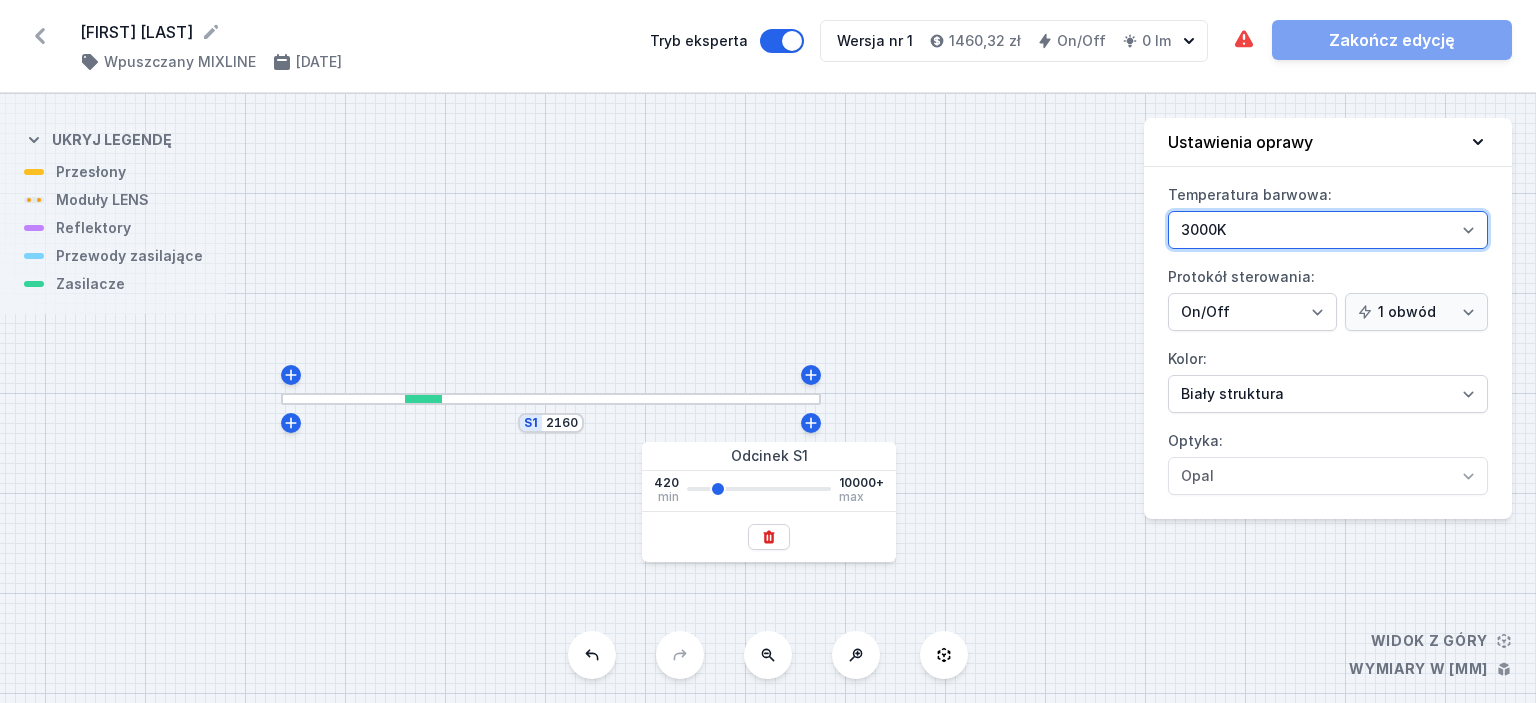 drag, startPoint x: 1249, startPoint y: 230, endPoint x: 1239, endPoint y: 245, distance: 18.027756 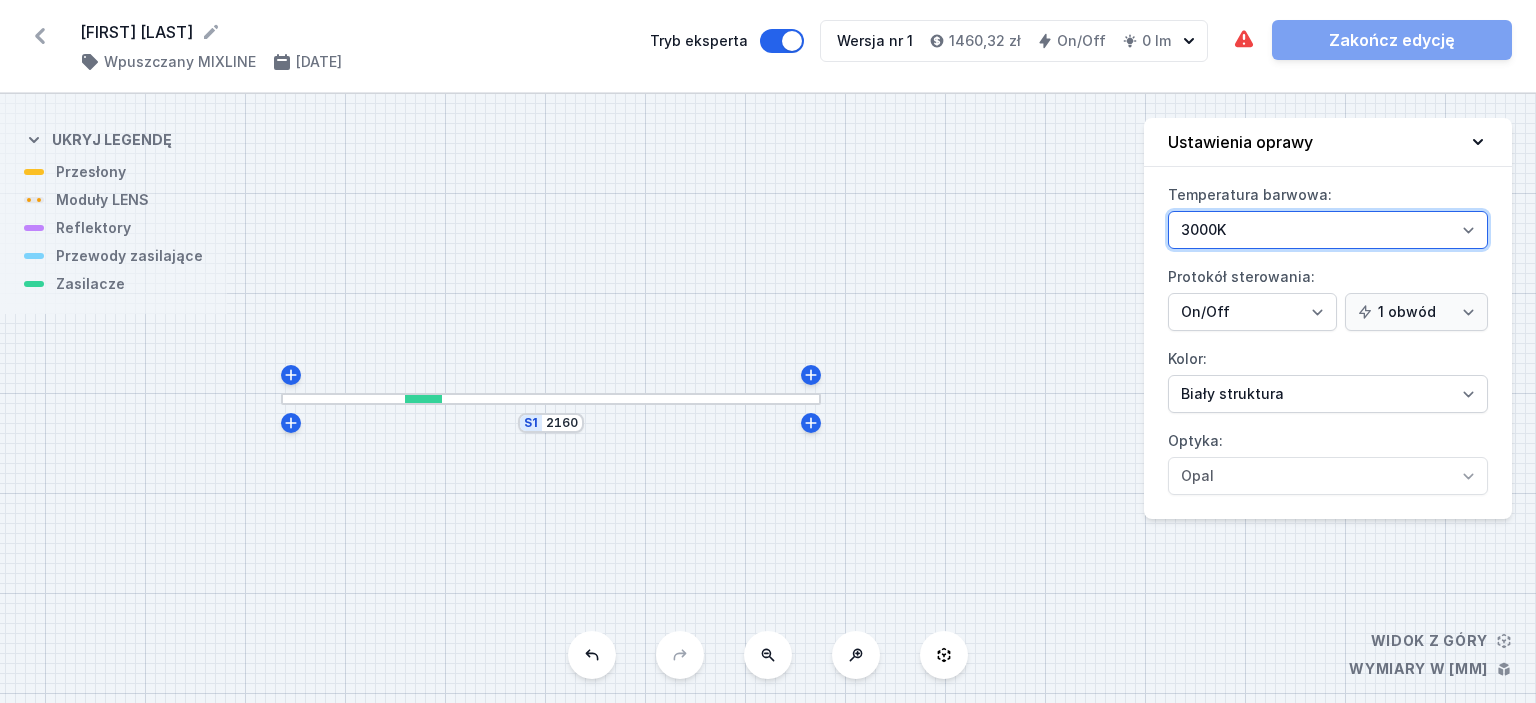 select on "4000" 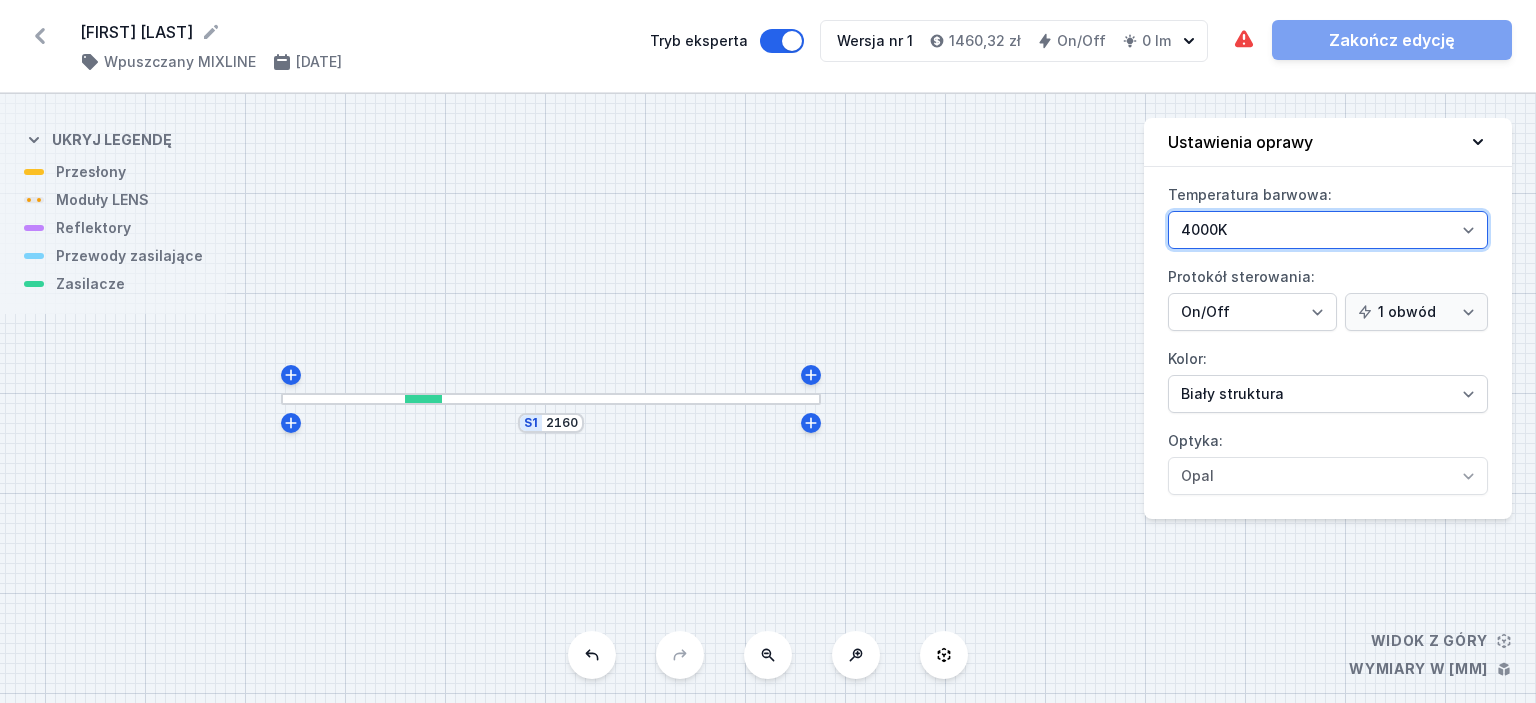 click on "2700K 3000K 4000K" at bounding box center [1328, 230] 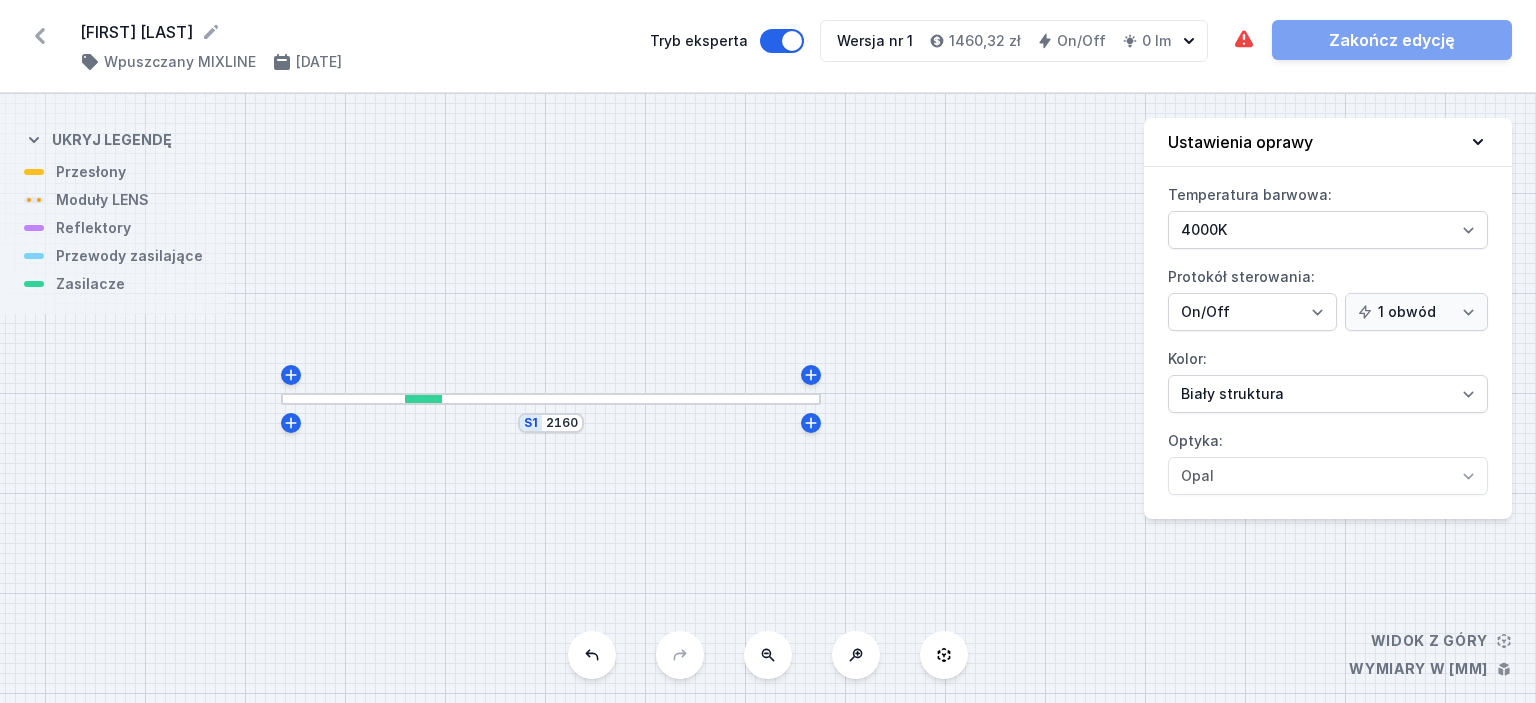 click at bounding box center [1478, 142] 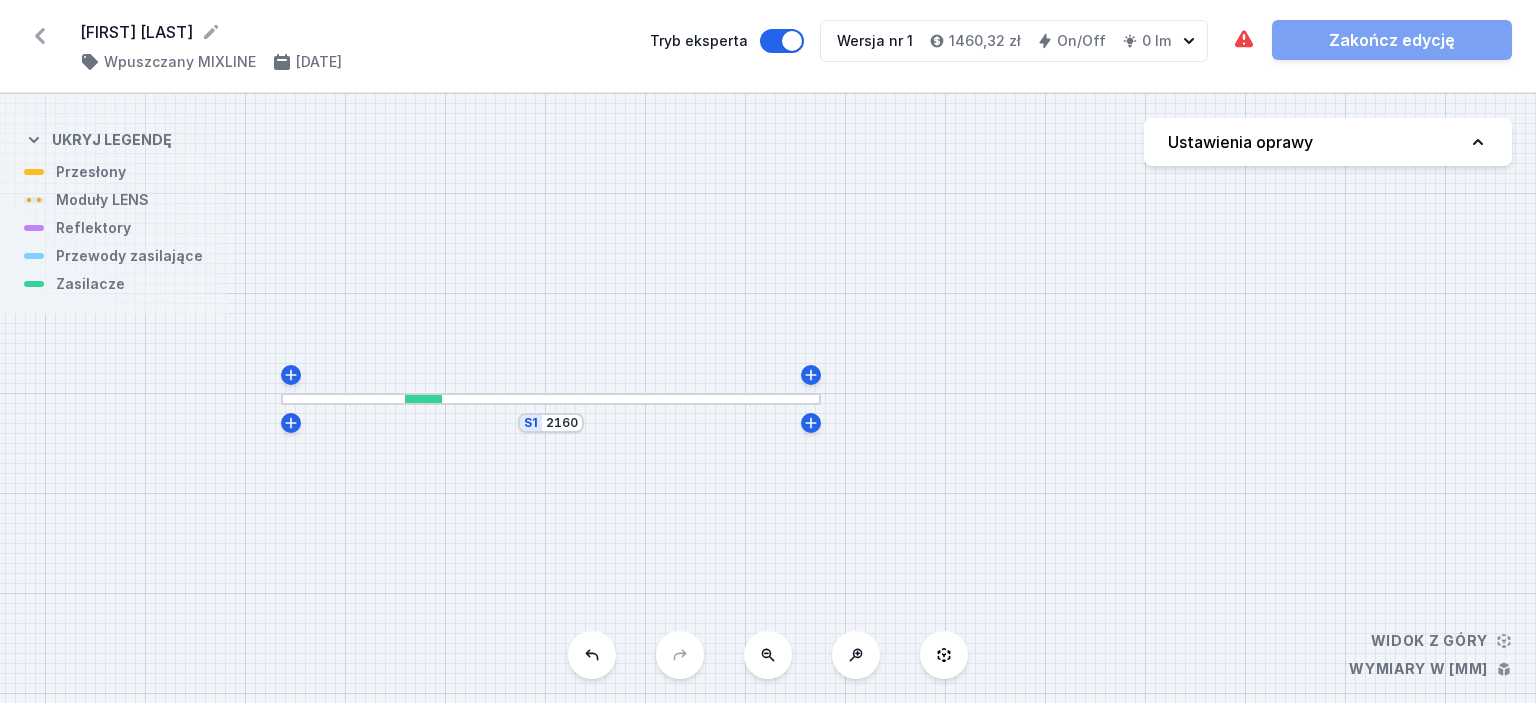click at bounding box center (1478, 142) 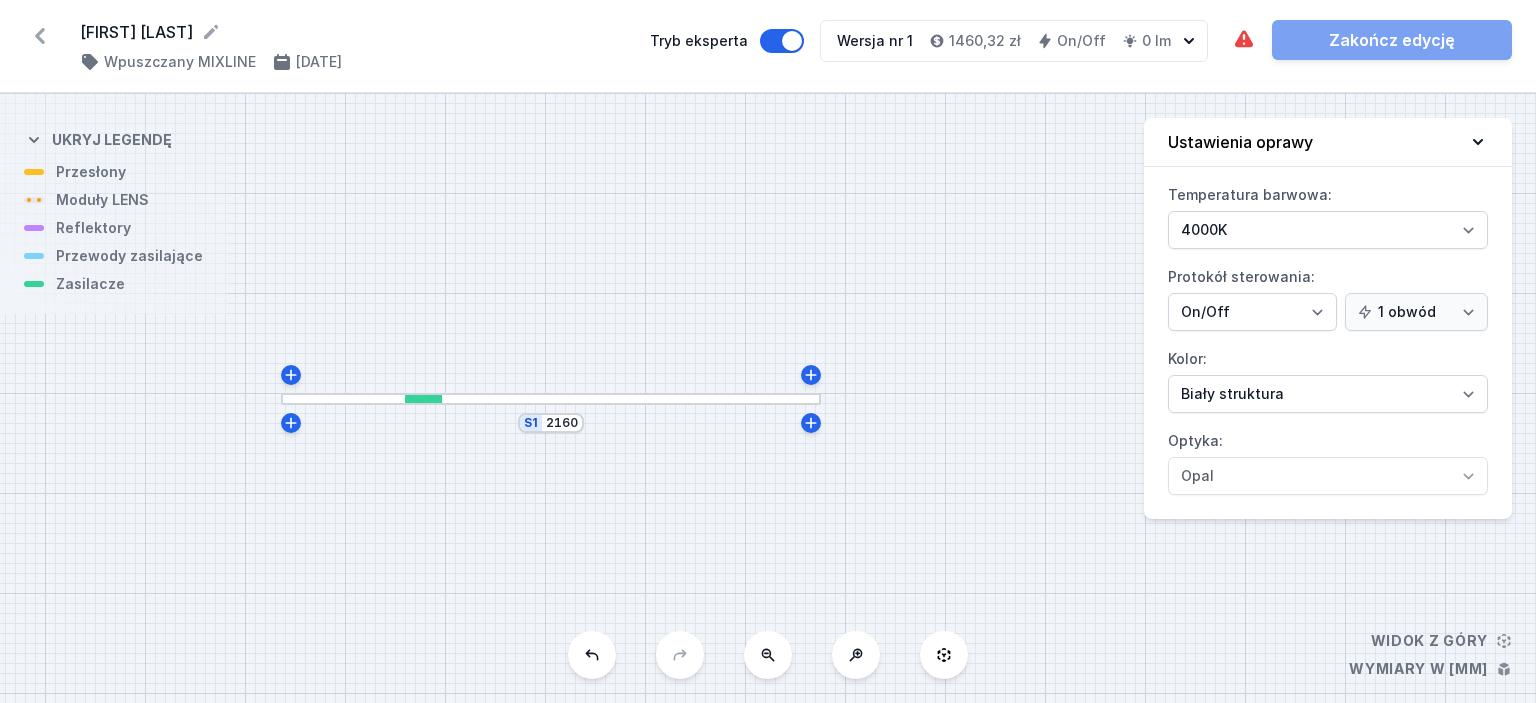 click on "Wymagane części nie zostały dodane. Element świecący nie został dodany. Zakończ edycję" at bounding box center (1372, 40) 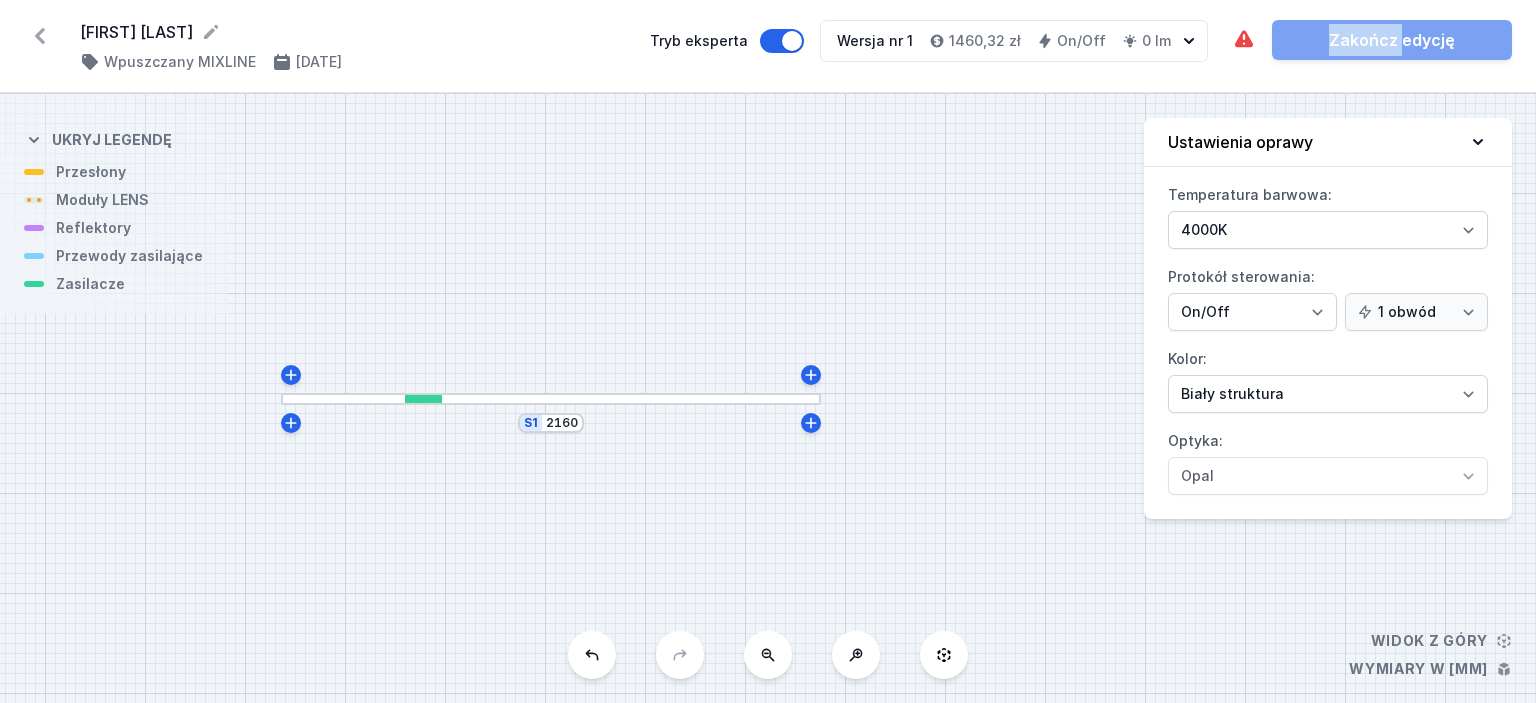 click on "Wymagane części nie zostały dodane. Element świecący nie został dodany. Zakończ edycję" at bounding box center [1372, 40] 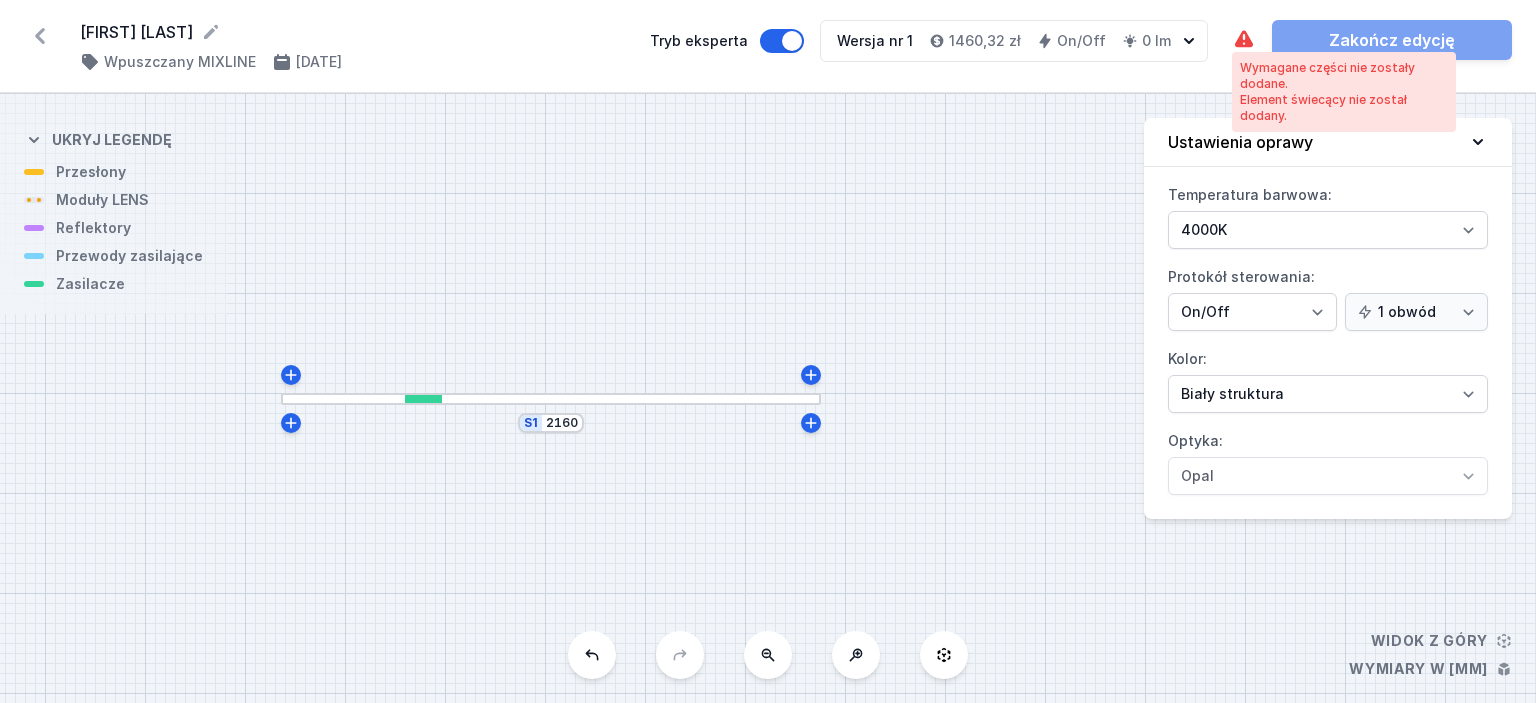 click at bounding box center [1244, 40] 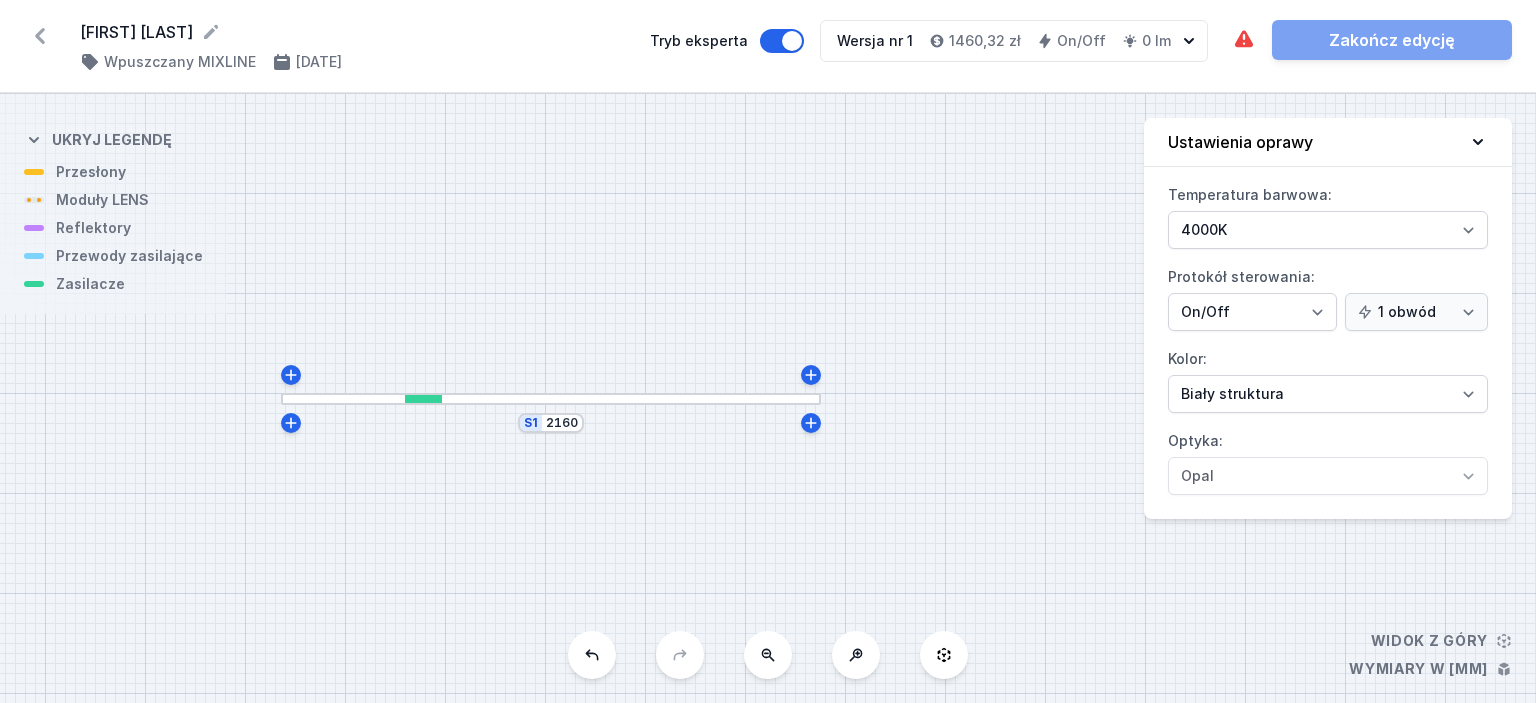 click at bounding box center [424, 399] 